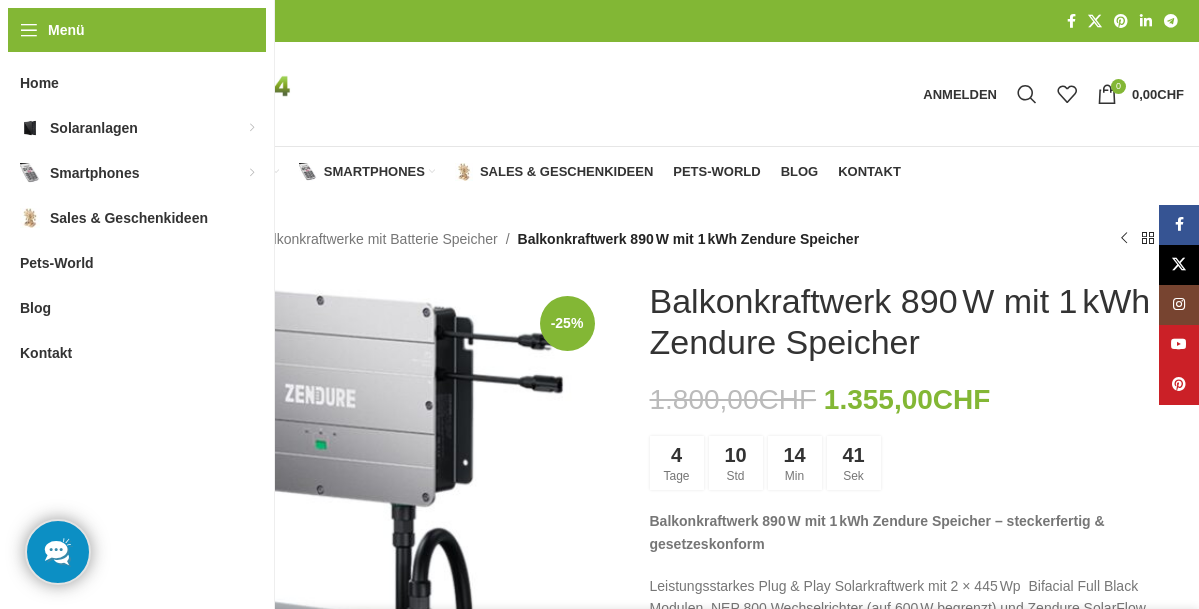 scroll, scrollTop: 0, scrollLeft: 0, axis: both 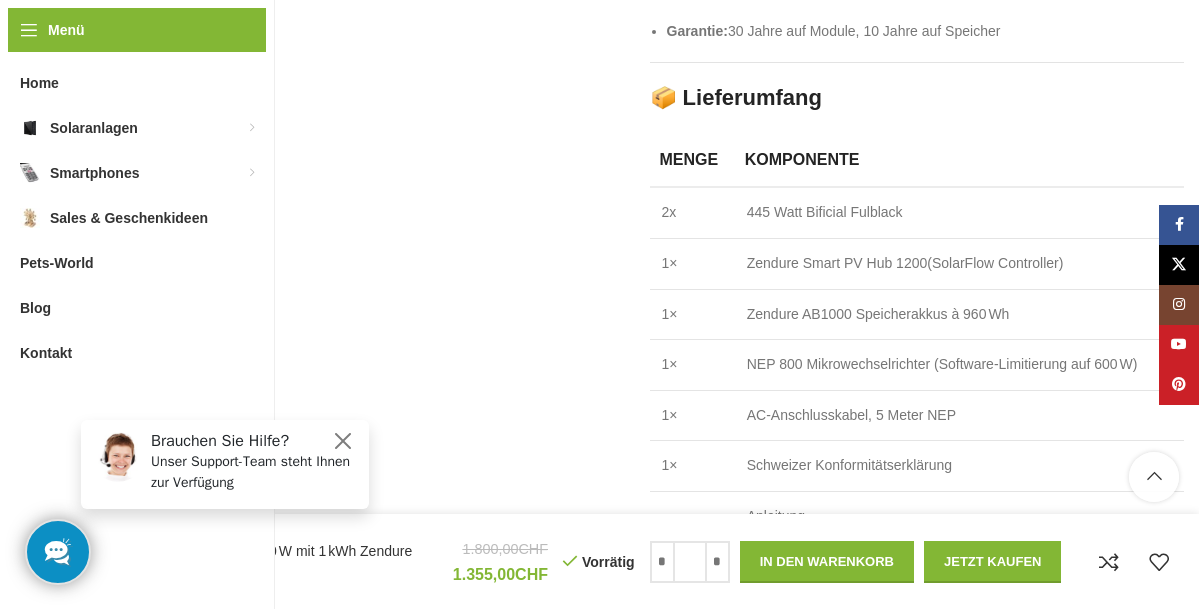 click on "445 Watt Bificial Fulblack" at bounding box center (959, 212) 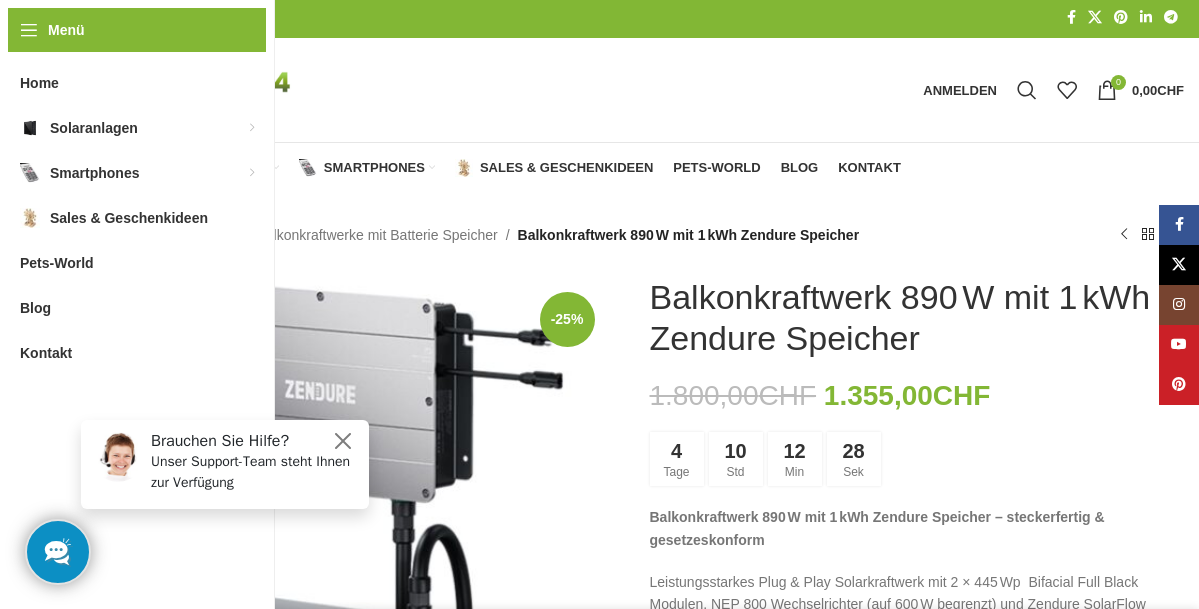 scroll, scrollTop: 4, scrollLeft: 0, axis: vertical 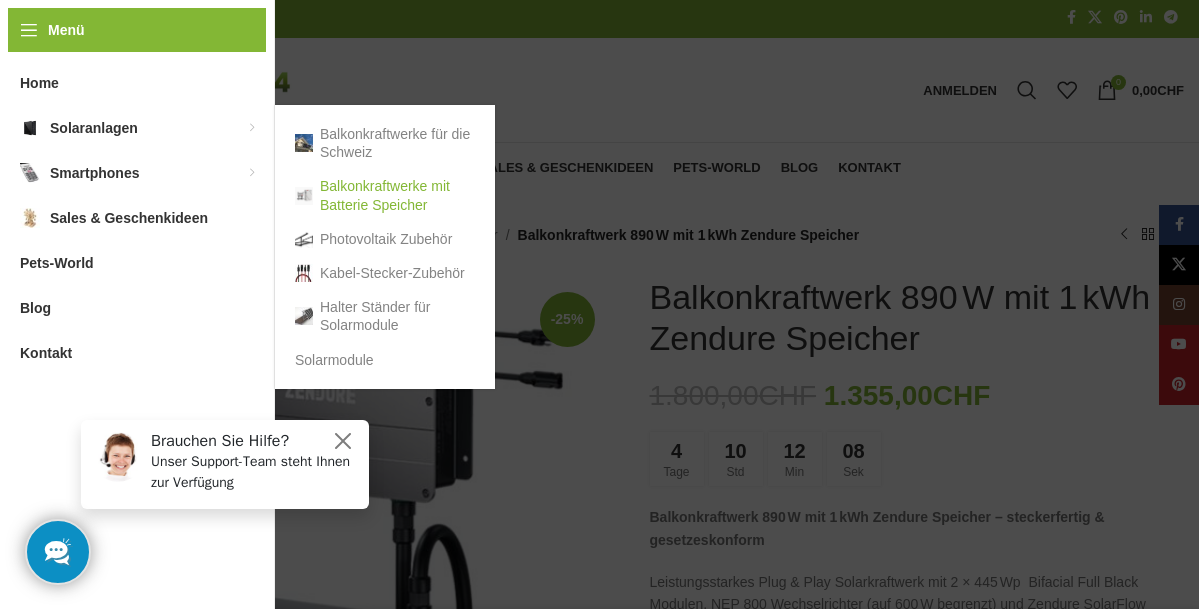 click on "Balkonkraftwerke mit Batterie Speicher" at bounding box center [385, 195] 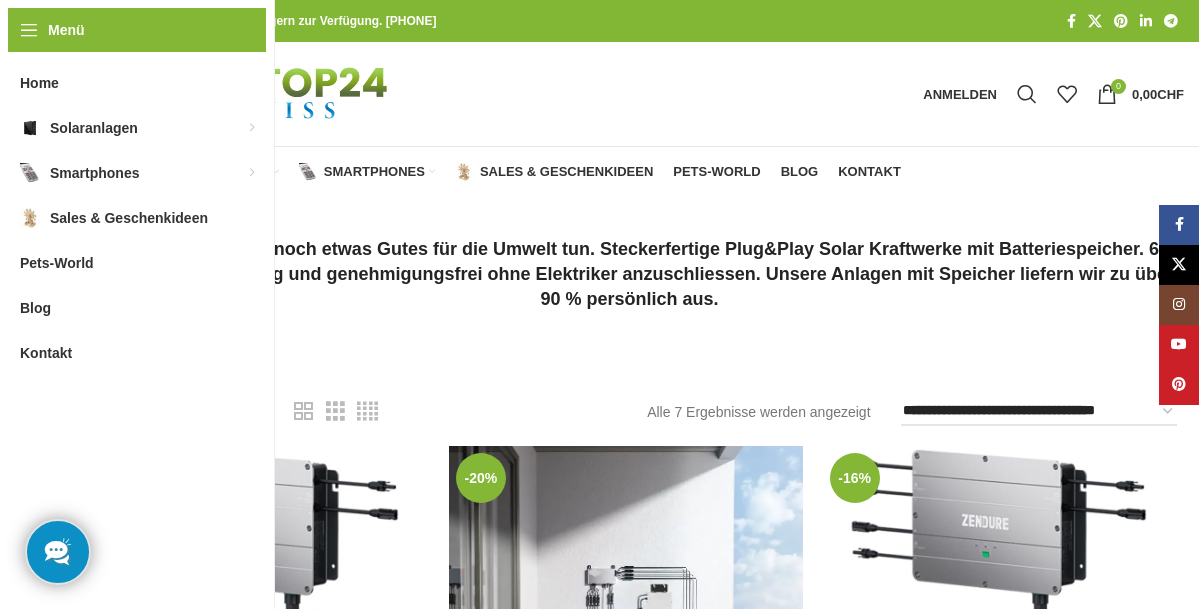 scroll, scrollTop: 0, scrollLeft: 0, axis: both 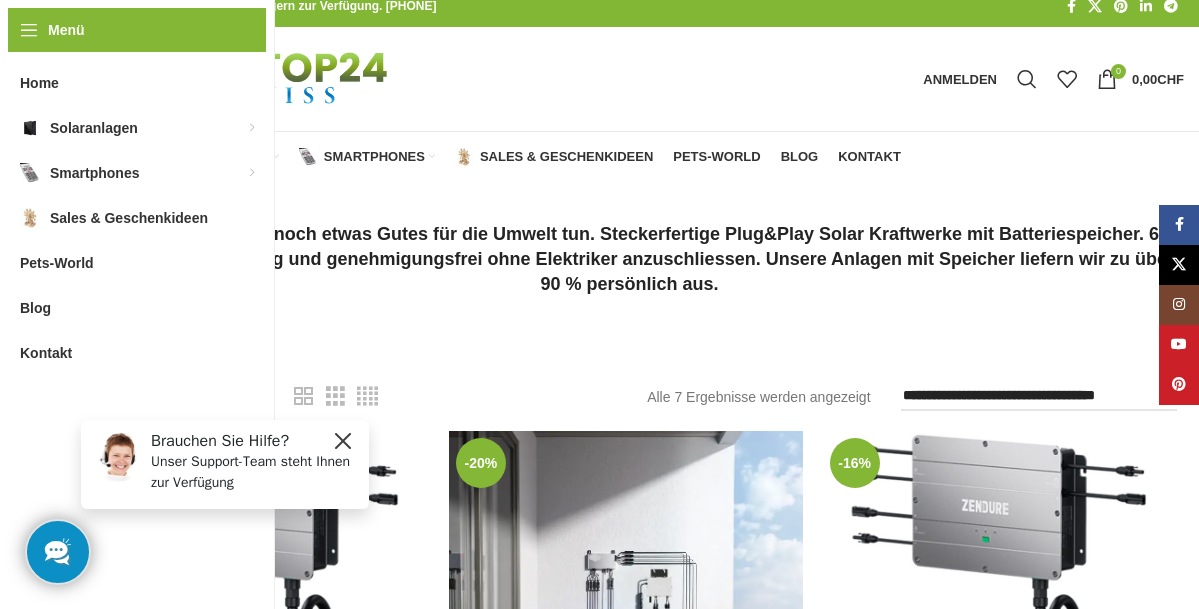 click at bounding box center [343, 441] 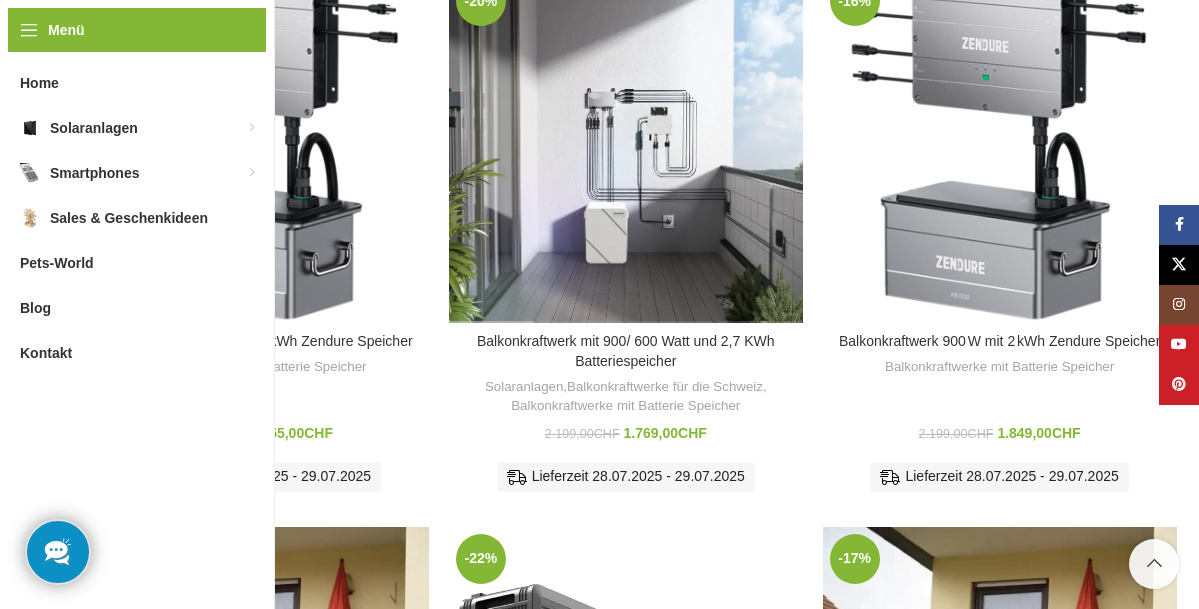scroll, scrollTop: 469, scrollLeft: 0, axis: vertical 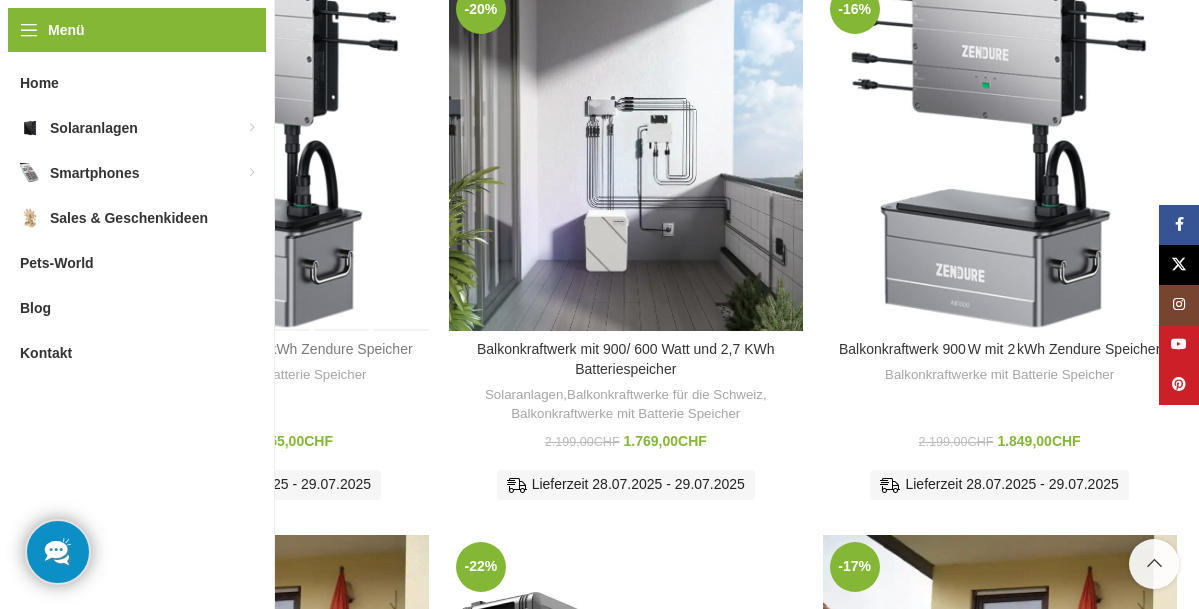 click on "Balkonkraftwerk 890 W mit 1 kWh Zendure Speicher" at bounding box center (251, 349) 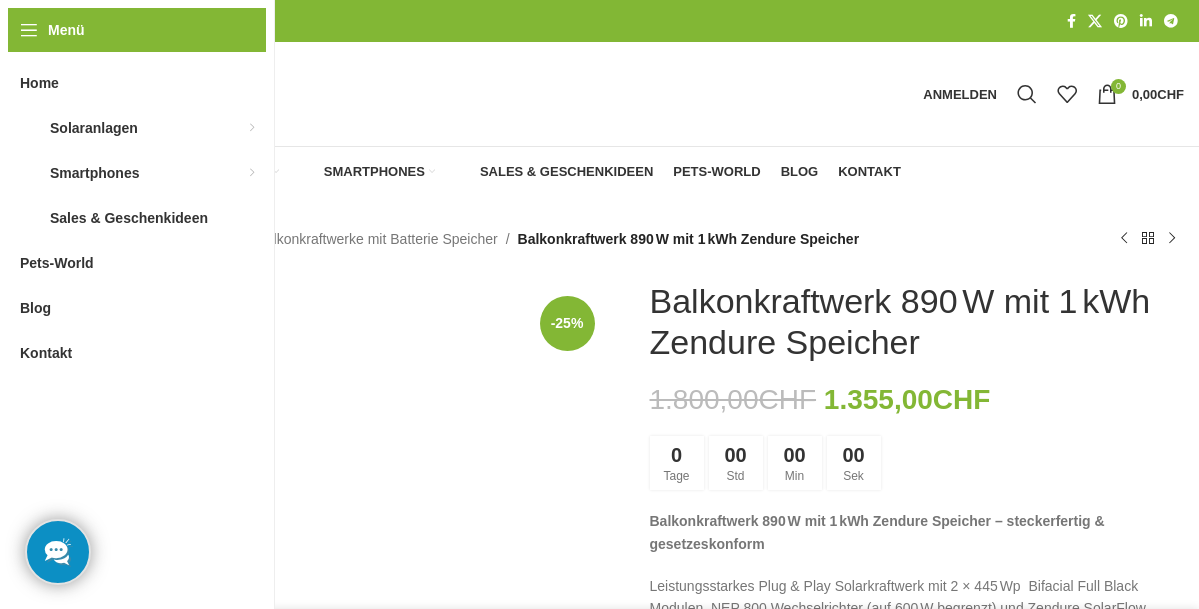 scroll, scrollTop: 0, scrollLeft: 0, axis: both 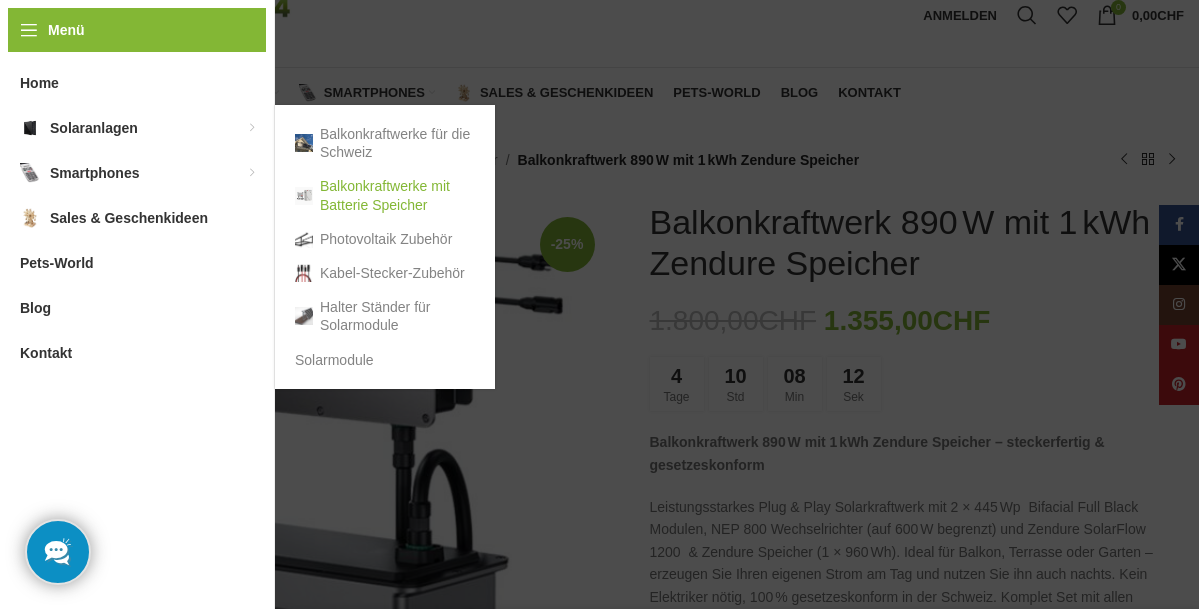 click on "Balkonkraftwerke mit Batterie Speicher" at bounding box center (385, 195) 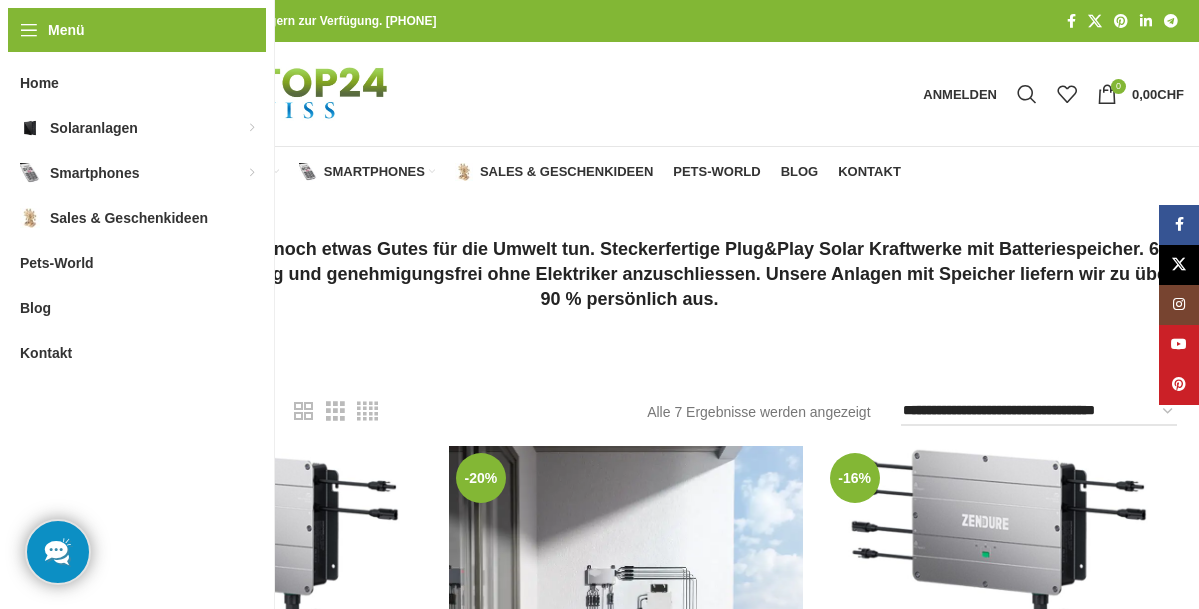 scroll, scrollTop: 0, scrollLeft: 0, axis: both 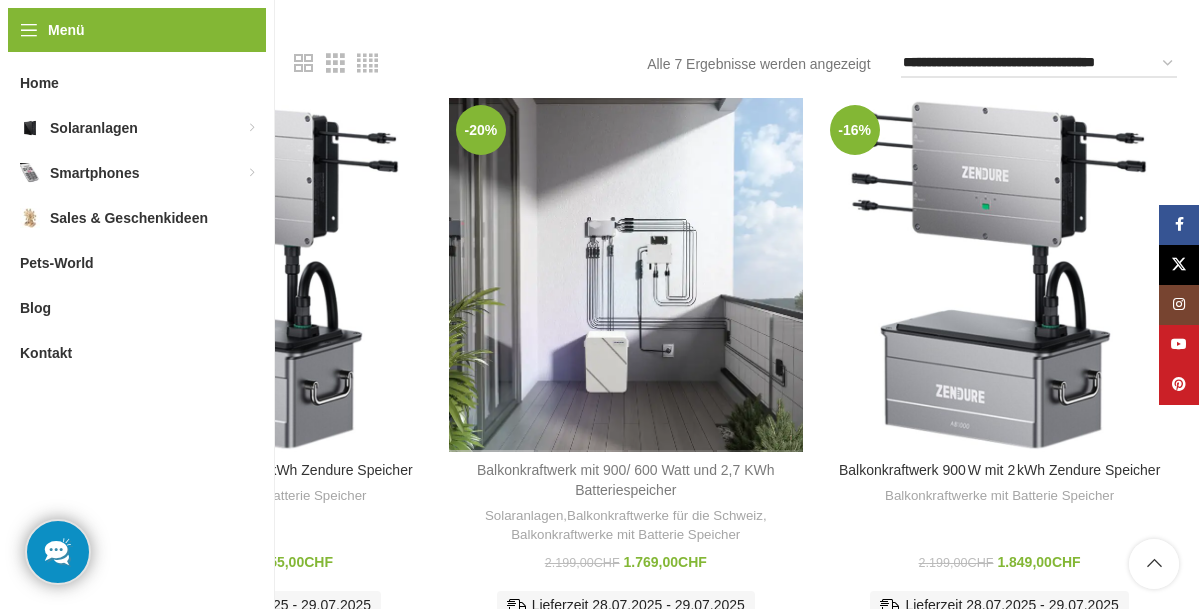 click on "Balkonkraftwerk mit 900/ 600 Watt und 2,7 KWh Batteriespeicher" at bounding box center (626, 480) 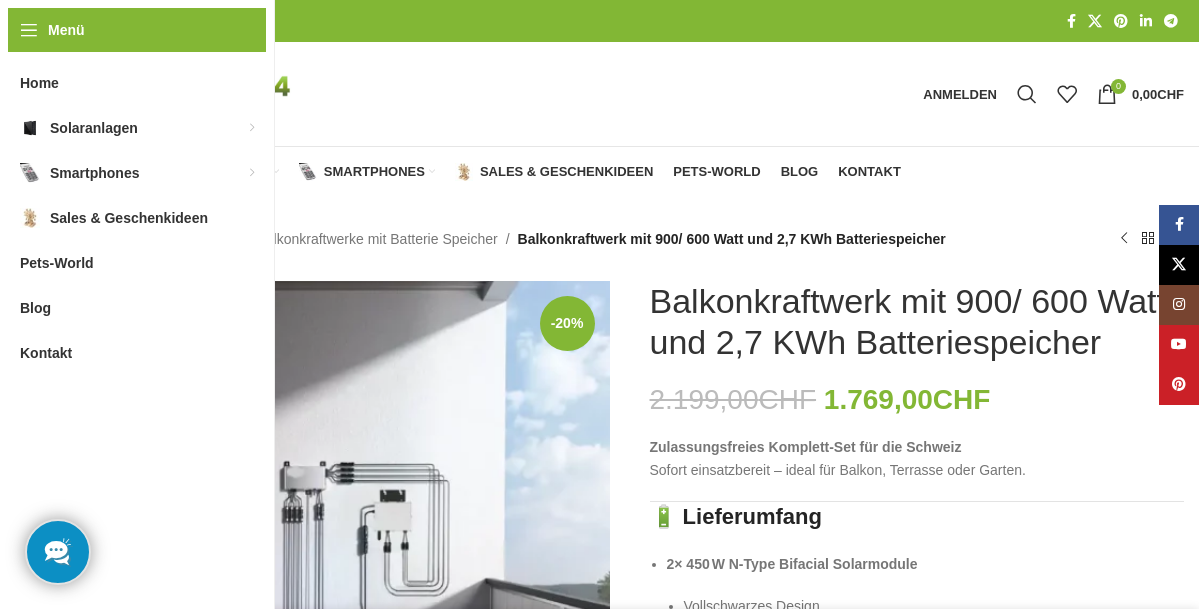 scroll, scrollTop: 0, scrollLeft: 0, axis: both 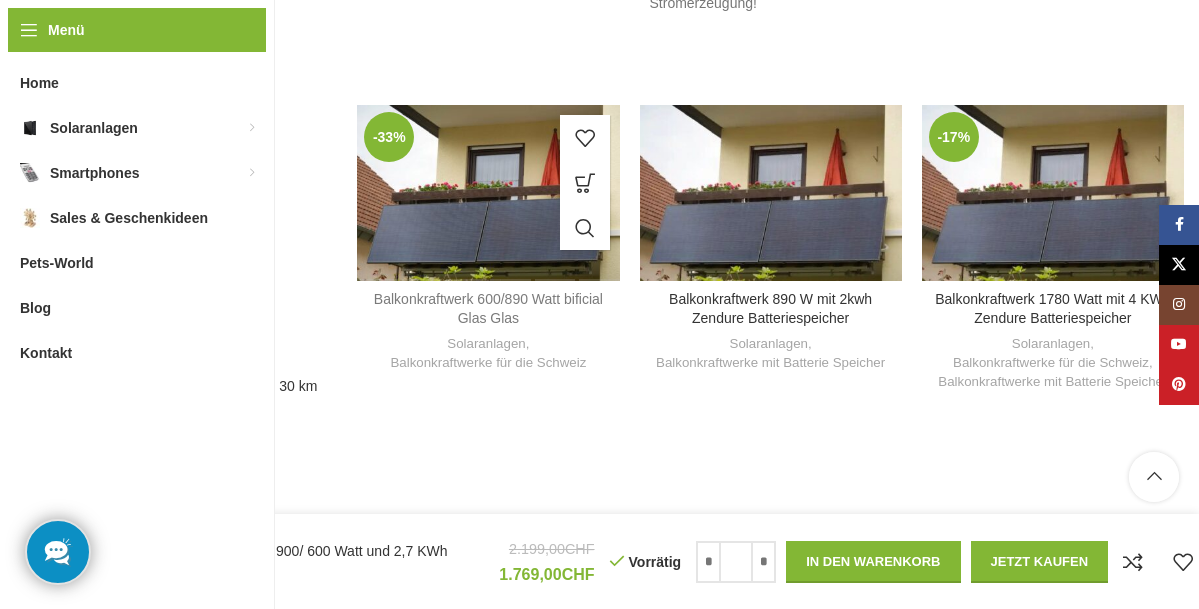 click on "Balkonkraftwerk 600/890 Watt bificial Glas Glas" at bounding box center (488, 309) 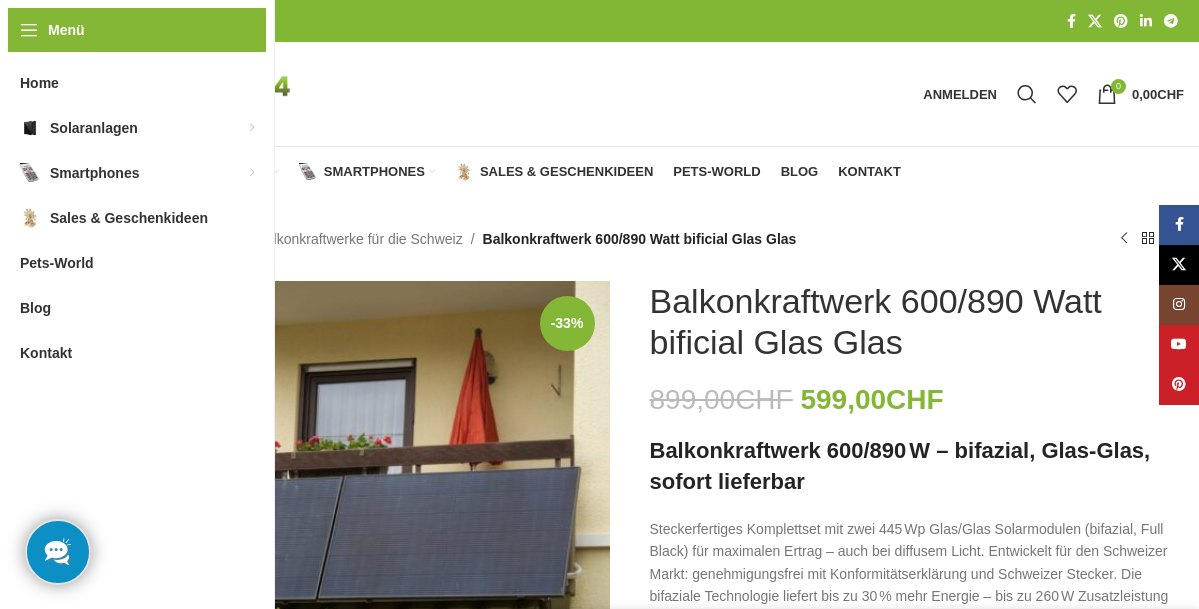scroll, scrollTop: 0, scrollLeft: 0, axis: both 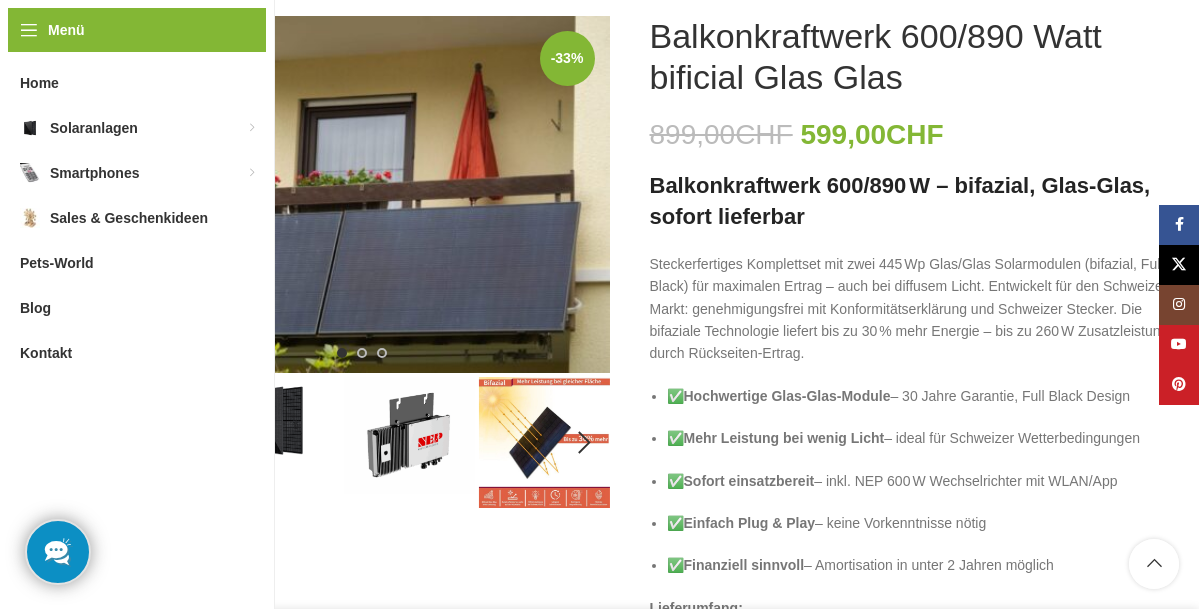 click at bounding box center (57, 551) 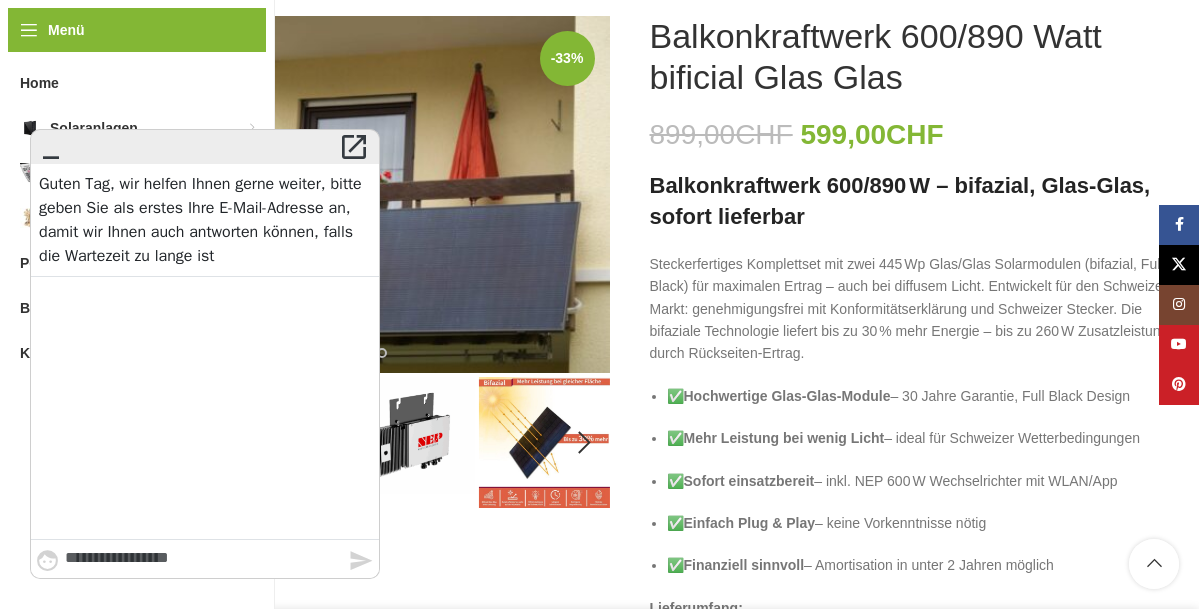 click at bounding box center [205, 408] 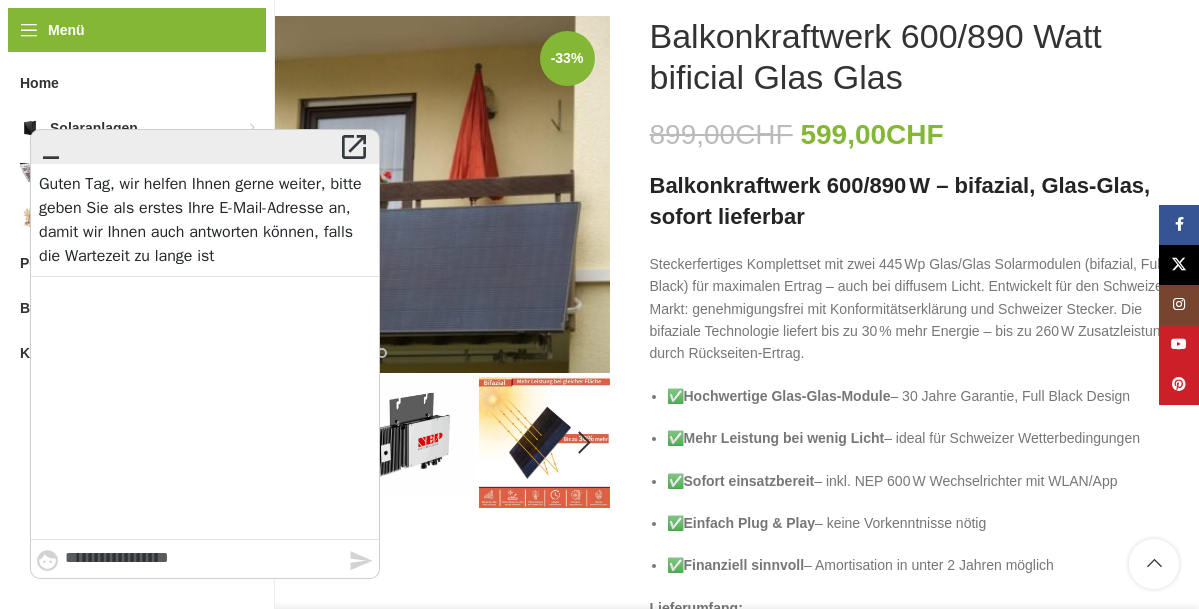 click on "" at bounding box center (48, 559) 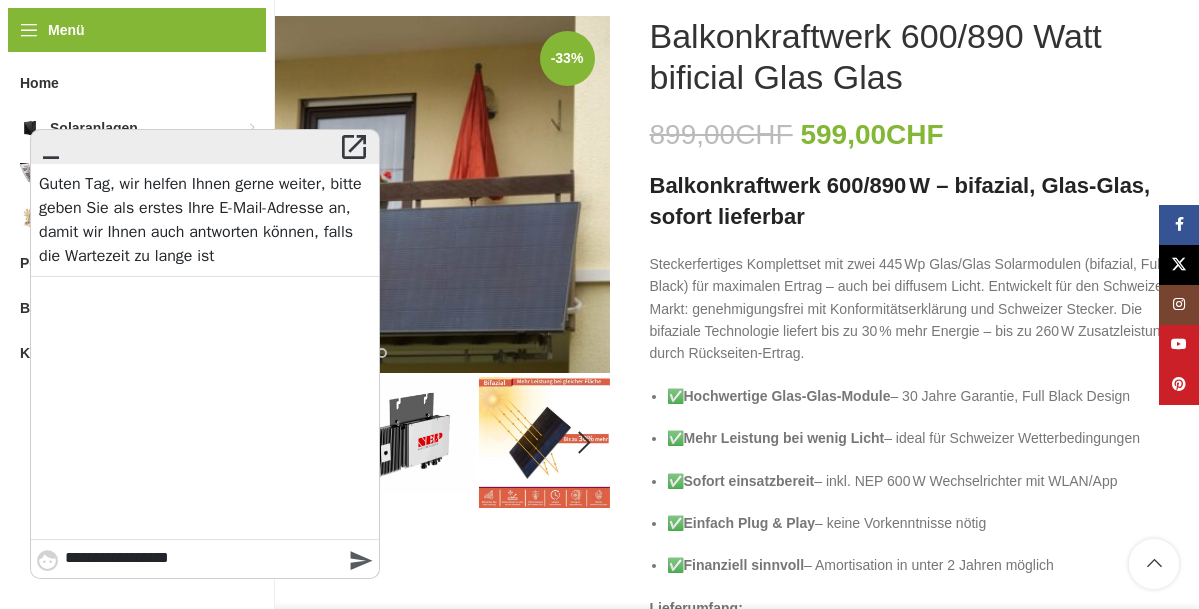 type on "**********" 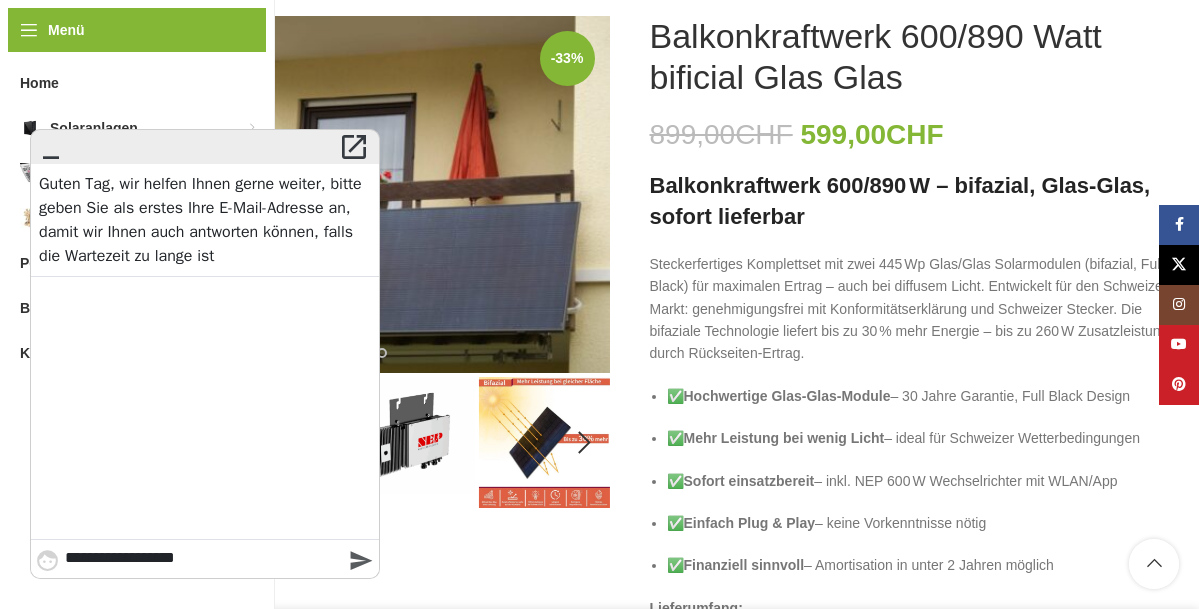 scroll, scrollTop: 266, scrollLeft: 0, axis: vertical 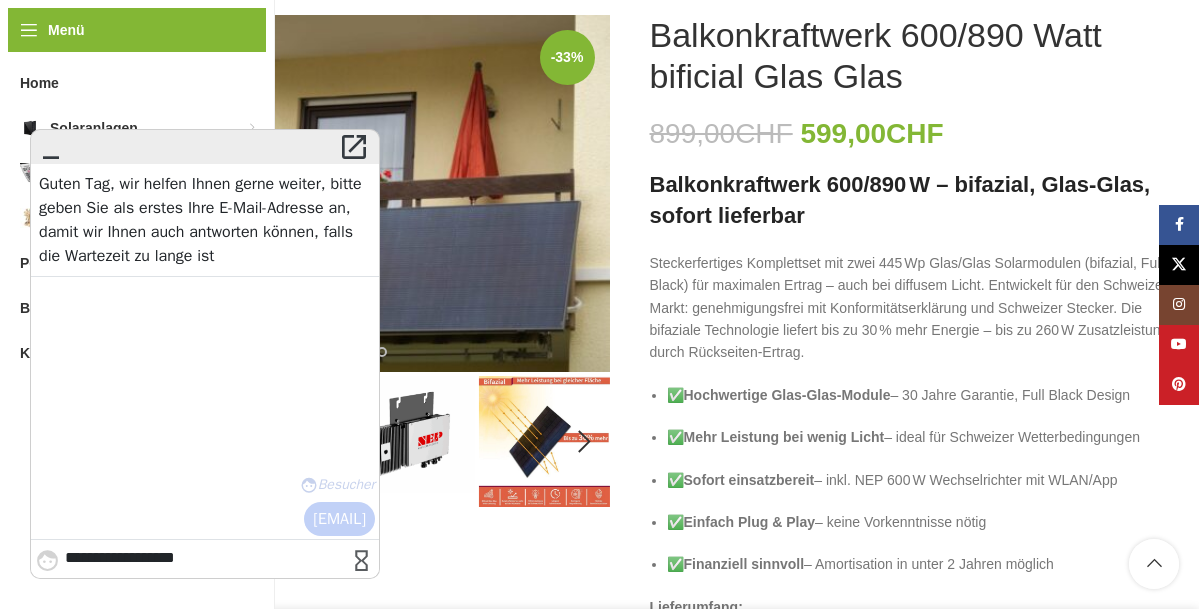 type 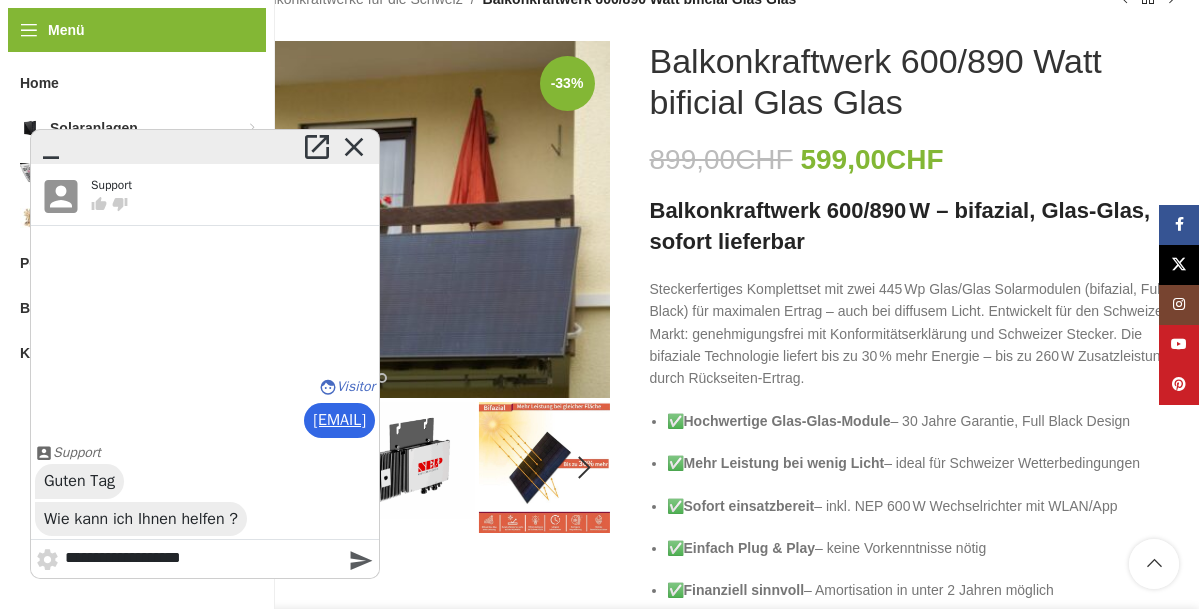 scroll, scrollTop: 239, scrollLeft: 0, axis: vertical 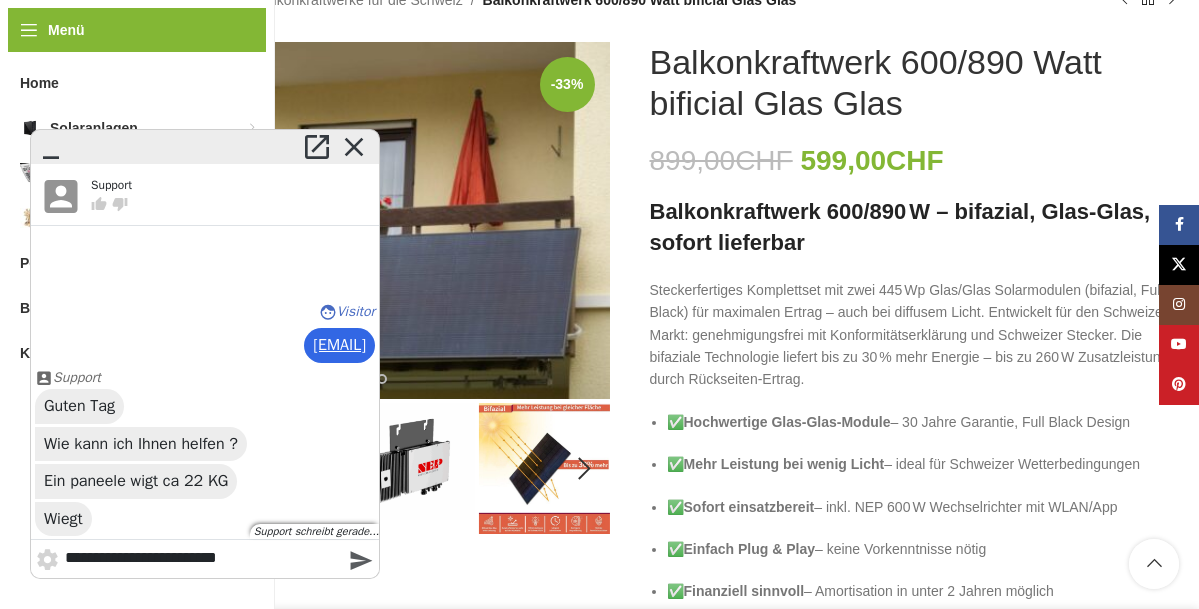 click on "**********" at bounding box center (207, 559) 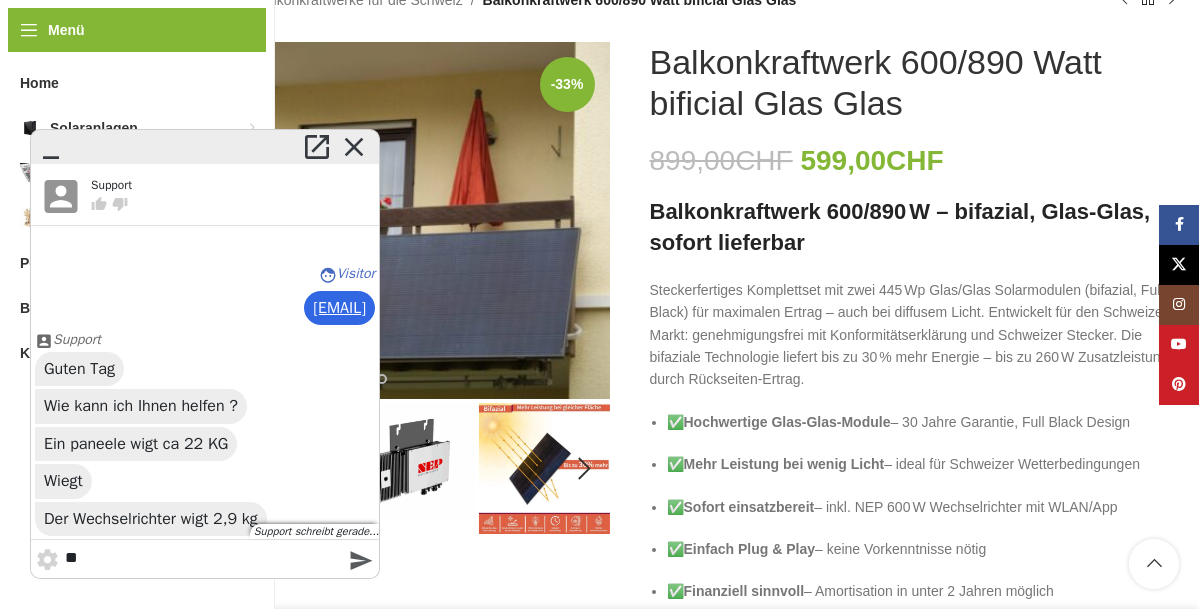 type on "*" 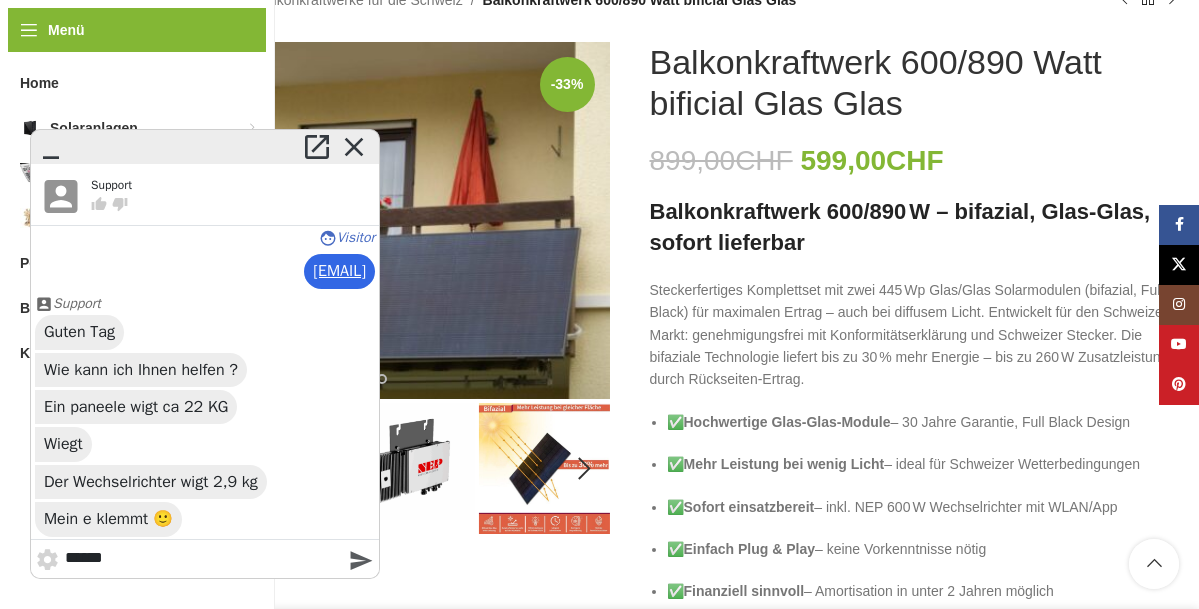 type on "******" 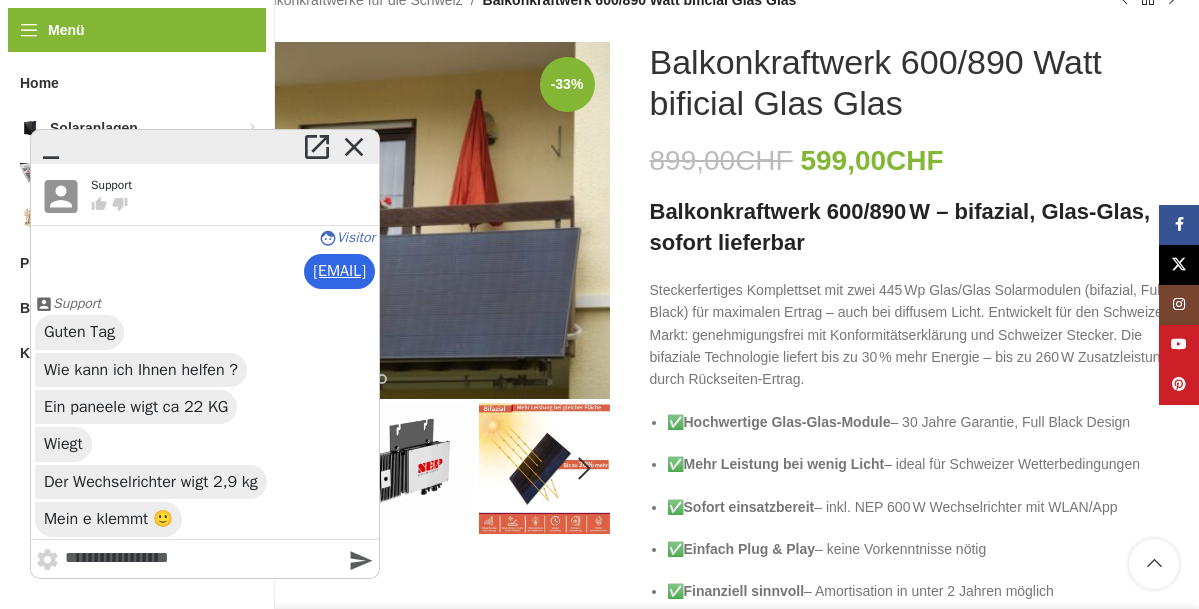 scroll, scrollTop: 464, scrollLeft: 0, axis: vertical 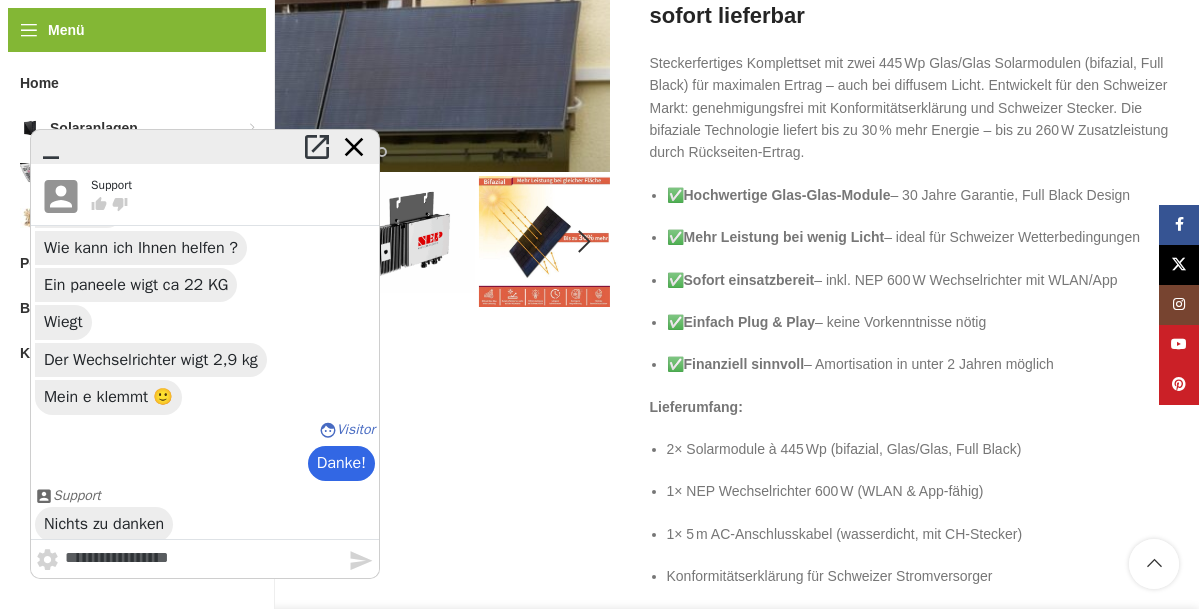 click on "" at bounding box center (354, 147) 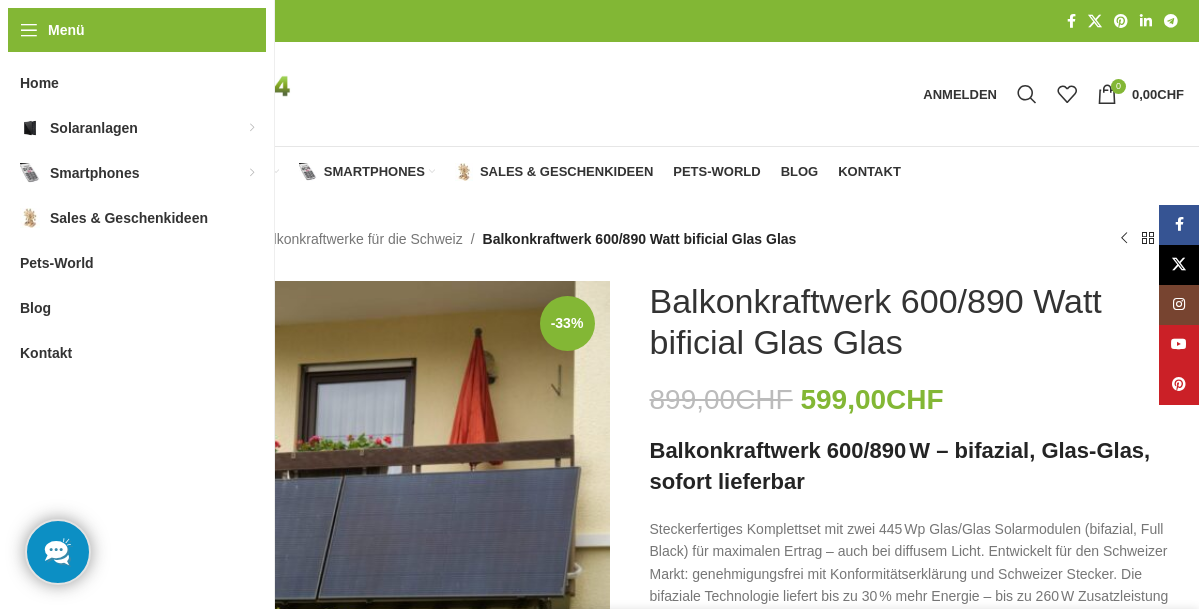 scroll, scrollTop: 0, scrollLeft: 0, axis: both 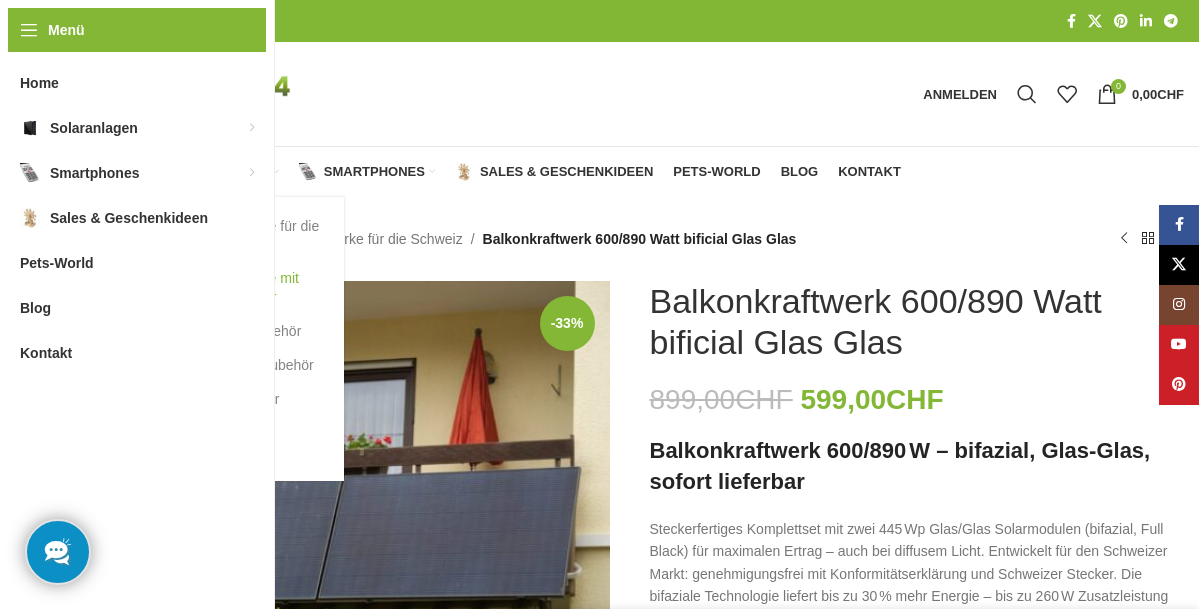 click on "Balkonkraftwerke mit Batterie Speicher" at bounding box center [234, 287] 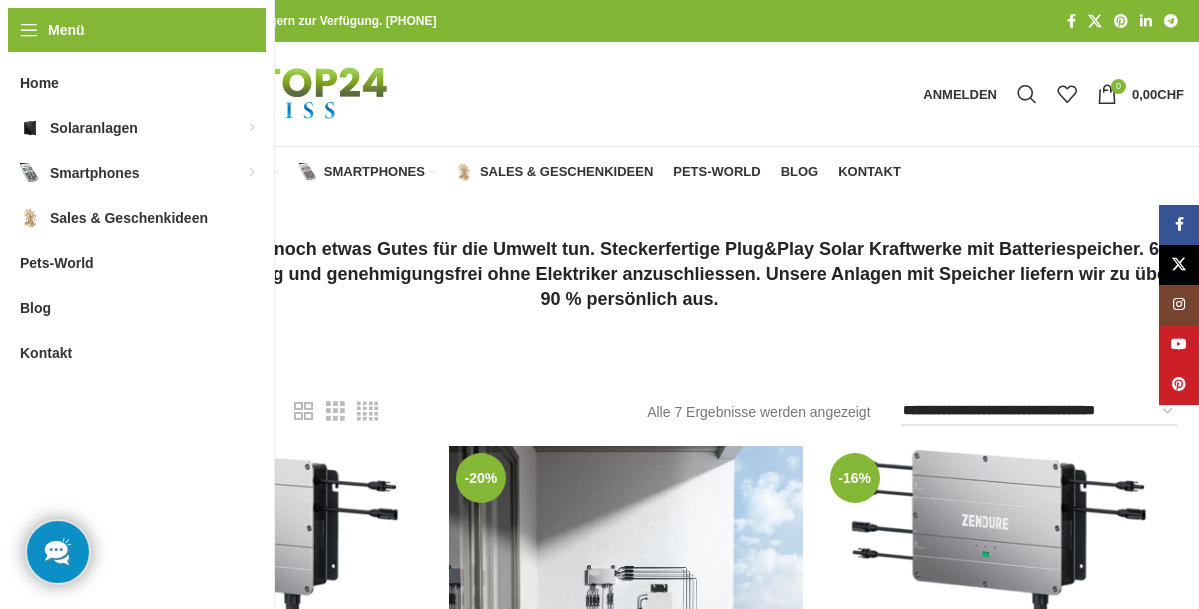 scroll, scrollTop: 0, scrollLeft: 0, axis: both 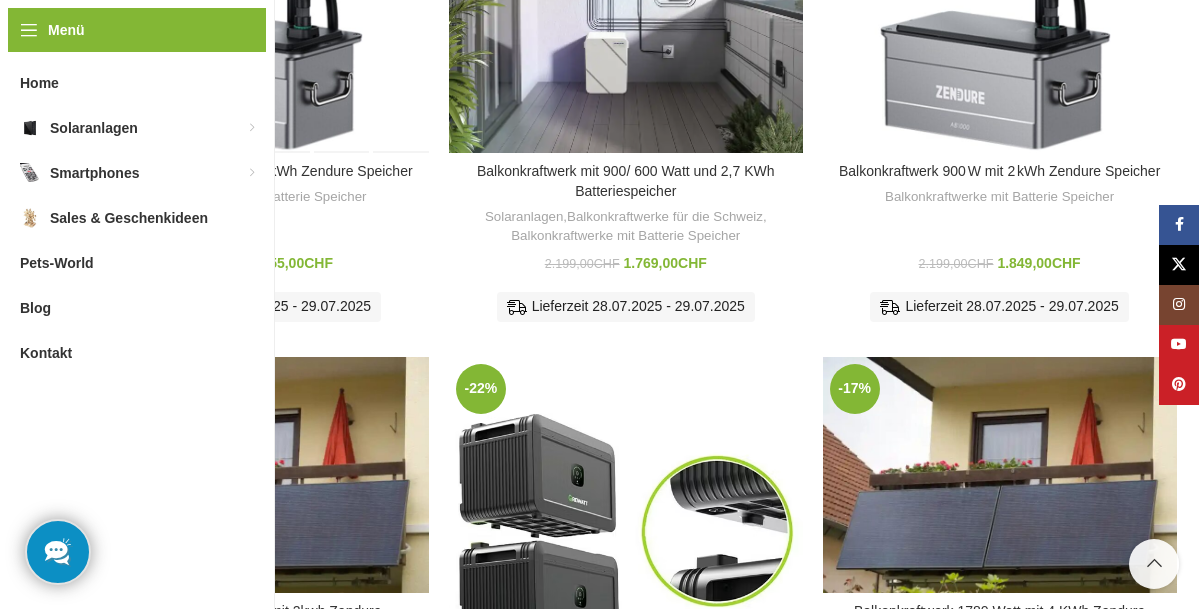 click on "Balkonkraftwerk 890 W mit 1 kWh Zendure Speicher
Balkonkraftwerke mit Batterie Speicher
1.800,00  CHF   Ursprünglicher Preis war: 1.800,00 CHF 1.355,00  CHF Aktueller Preis ist: 1.355,00 CHF. Lieferzeit  28.07.2025 - 29.07.2025 Balkonkraftwerk 890 W mit 1 kWh Zendure Speicher – steckerfertig & gesetzeskonform Leistungsstarkes Plug & Play Solarkraftwerk mit 2 × 445 Wp  Bifacial Full Black Modulen, NEP 800 Wechselrichter (auf 600 W begrenzt) und Zendure SolarFlow 1200  & Zendure Speicher (1 × 960 Wh). Ideal für Balkon, Terrasse oder Garten – erzeugen Sie Ihren eigenen Strom am Tag und nutzen Sie ihn auch nachts. Kein Elektriker nötig, 100 % gesetzeskonform in der Schweiz. Komplet Set mit allen Anschlusskabeln. Versand oder kostenlose Abholung in 3177 Laupen möglich Unsere Balkonkraftwerke liefern wir standardmäßig per Sammeltransport – hier beträgt die Lieferzeit 2–8 Werktage. Barzahlung bei Lieferung oder Abholung nach Absprache. Support & Beratung auch nach dem Kauf:" at bounding box center (252, 251) 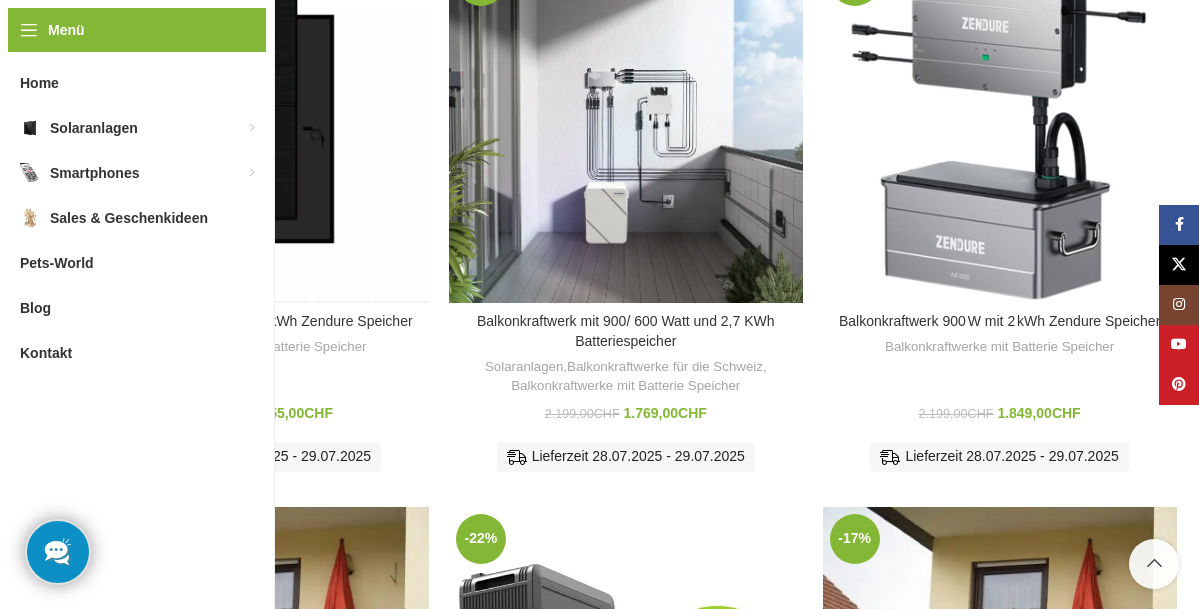scroll, scrollTop: 494, scrollLeft: 0, axis: vertical 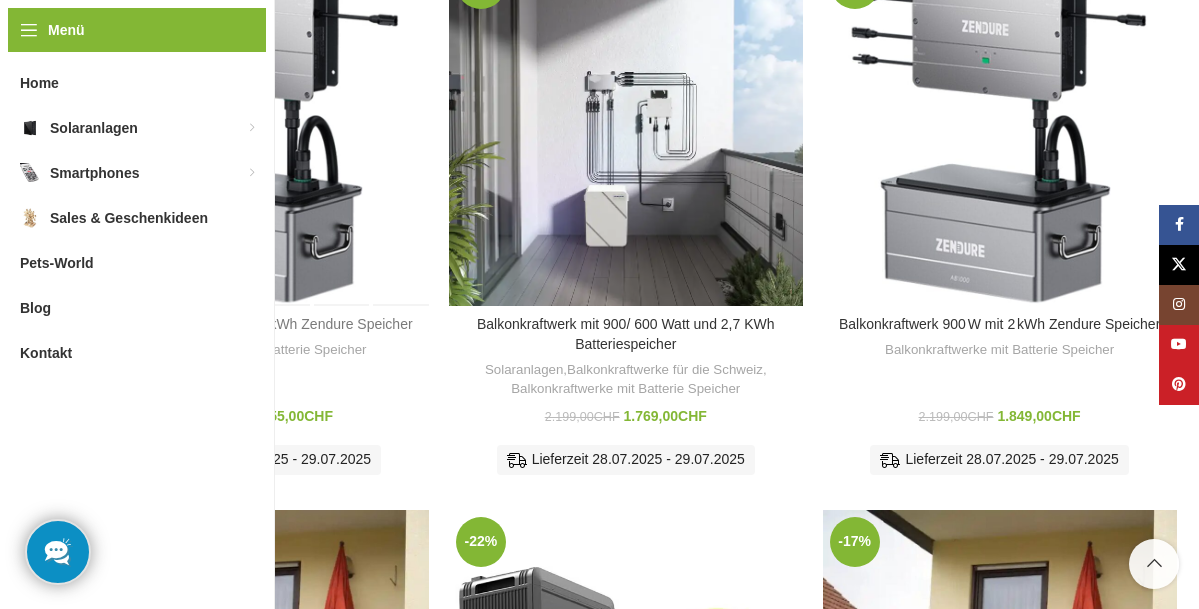 click on "Balkonkraftwerk 890 W mit 1 kWh Zendure Speicher" at bounding box center [251, 324] 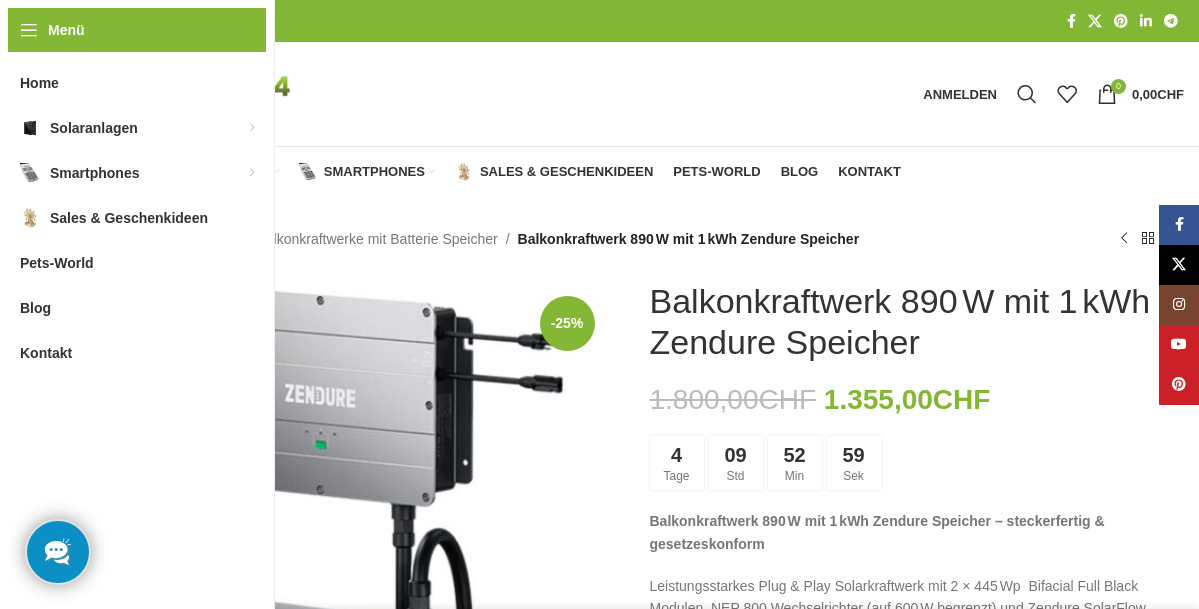 scroll, scrollTop: 0, scrollLeft: 0, axis: both 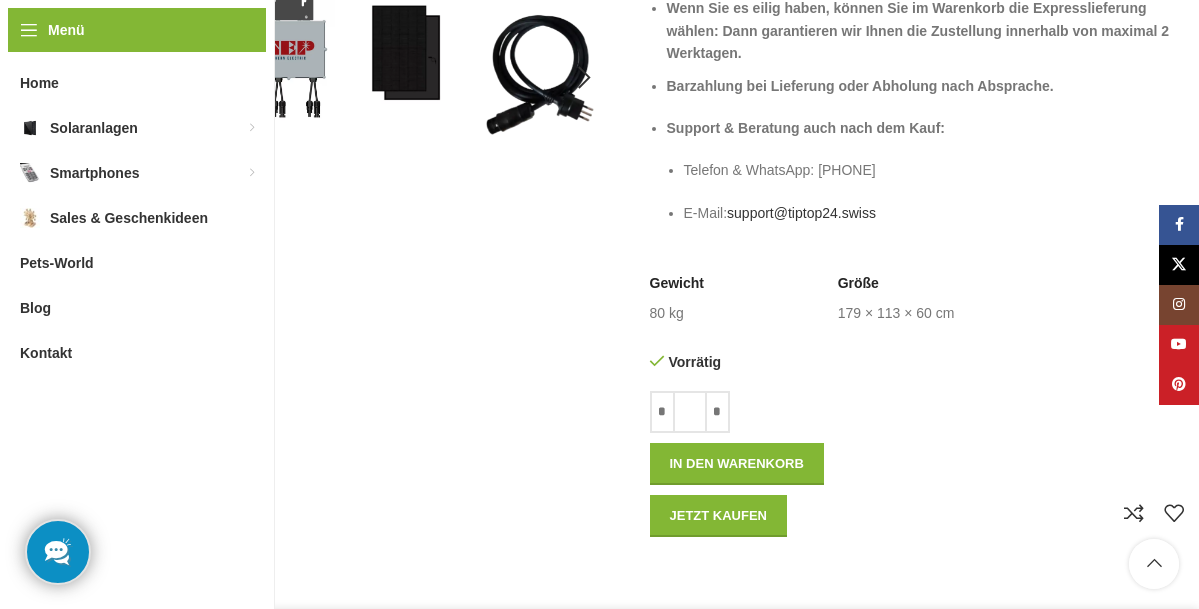 click at bounding box center (57, 551) 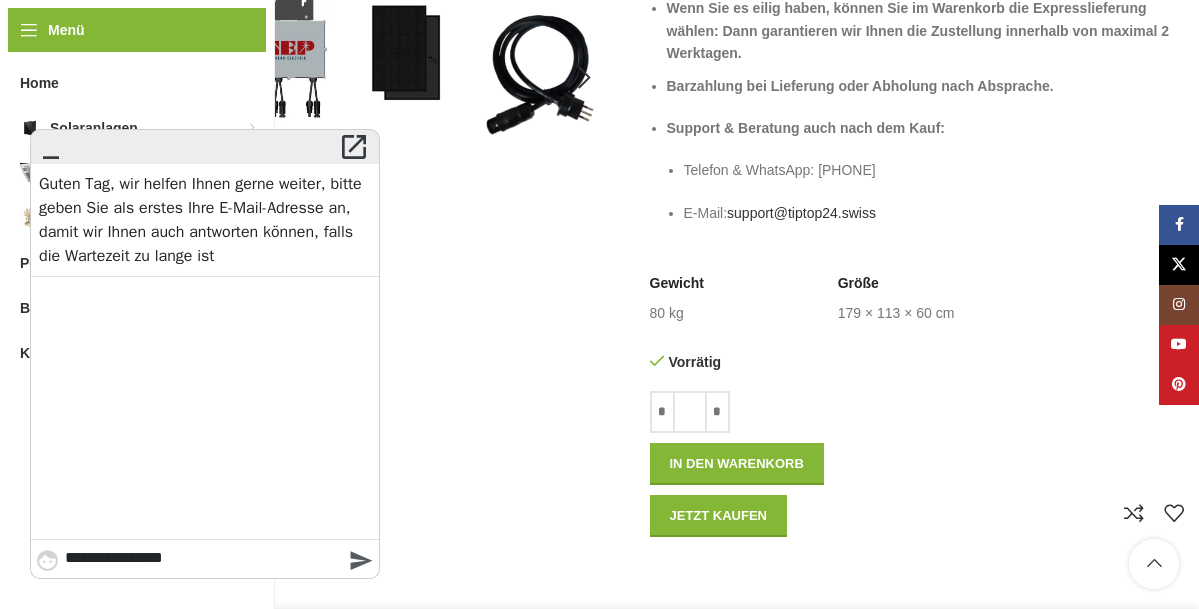 click on "**********" at bounding box center [207, 559] 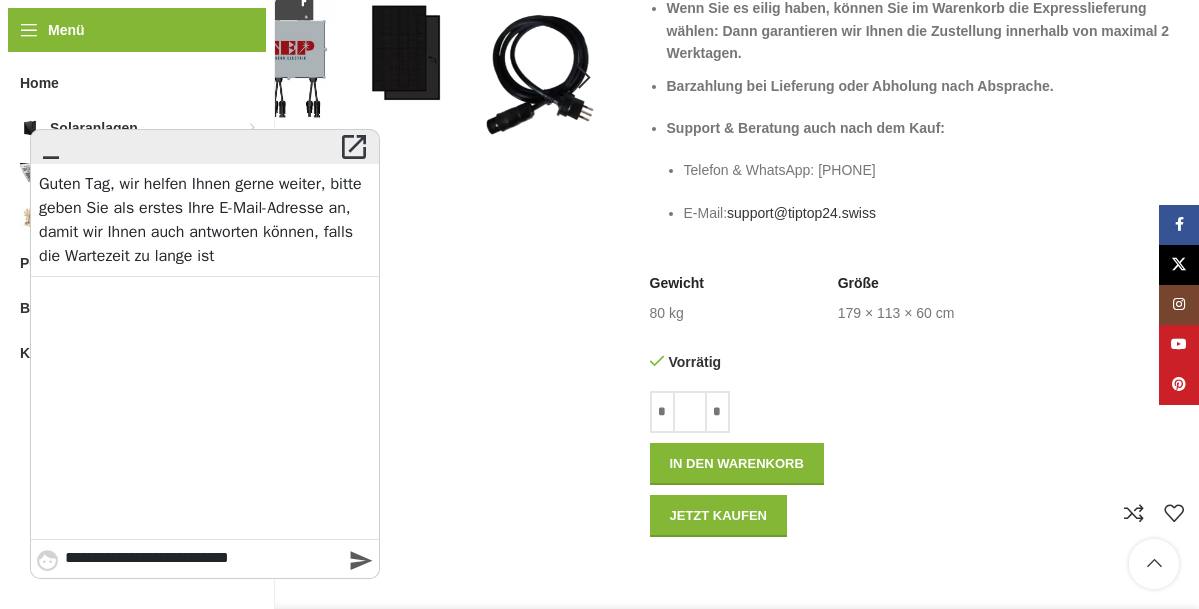 scroll, scrollTop: 825, scrollLeft: 0, axis: vertical 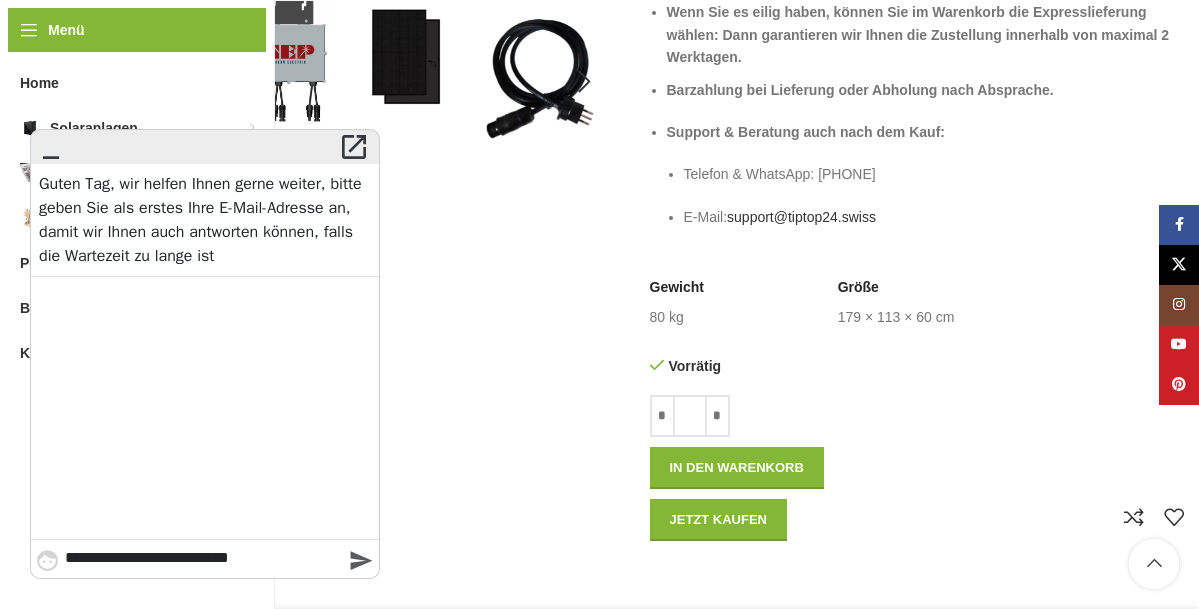 click on "" at bounding box center (48, 559) 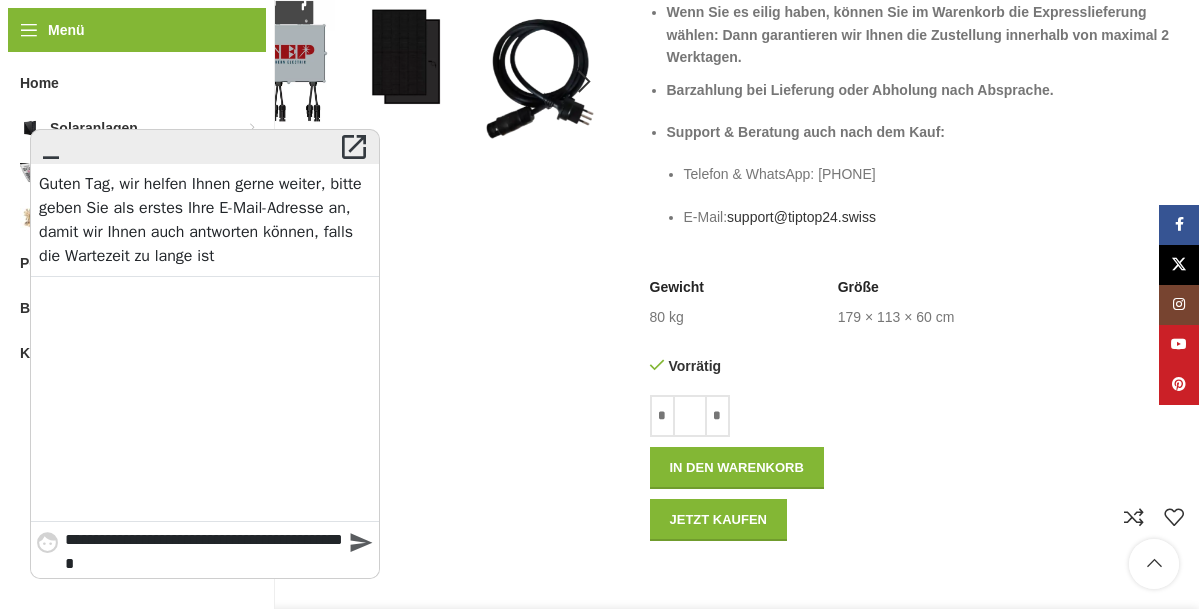 type on "**********" 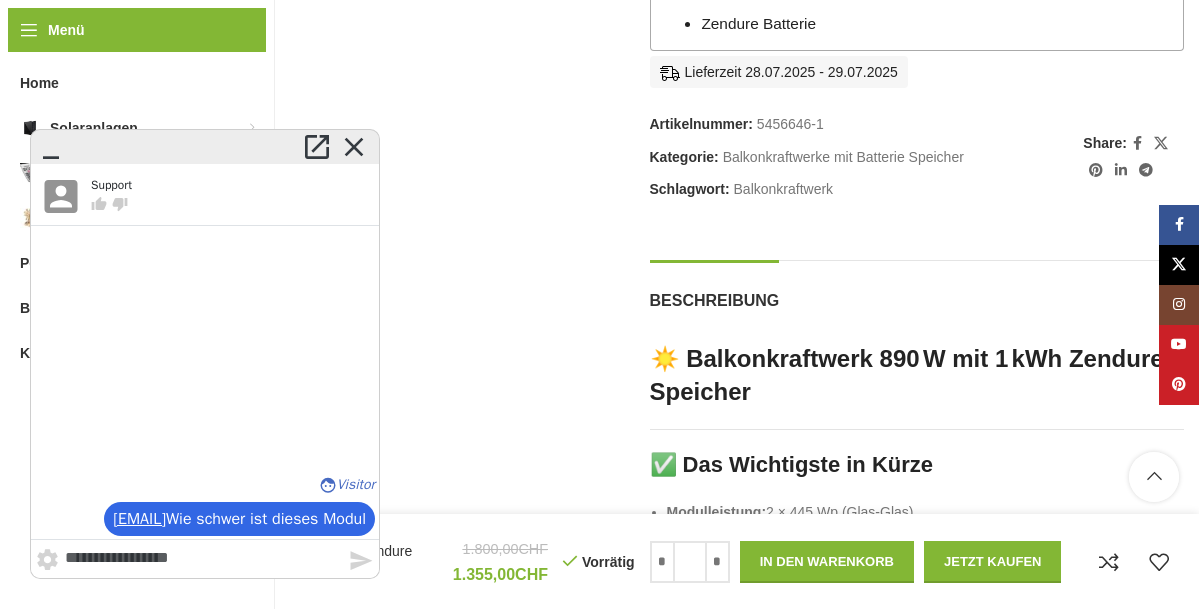 scroll, scrollTop: 1715, scrollLeft: 1, axis: both 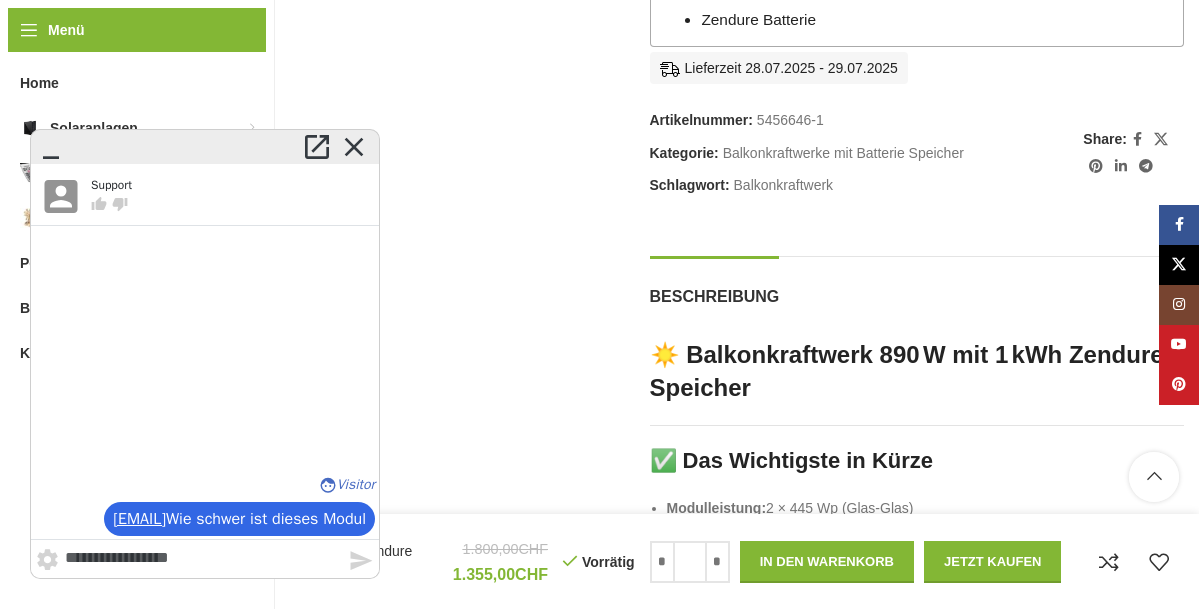 click on "☀️ Balkonkraftwerk 890 W mit 1 kWh Zendure Speicher" at bounding box center [917, 371] 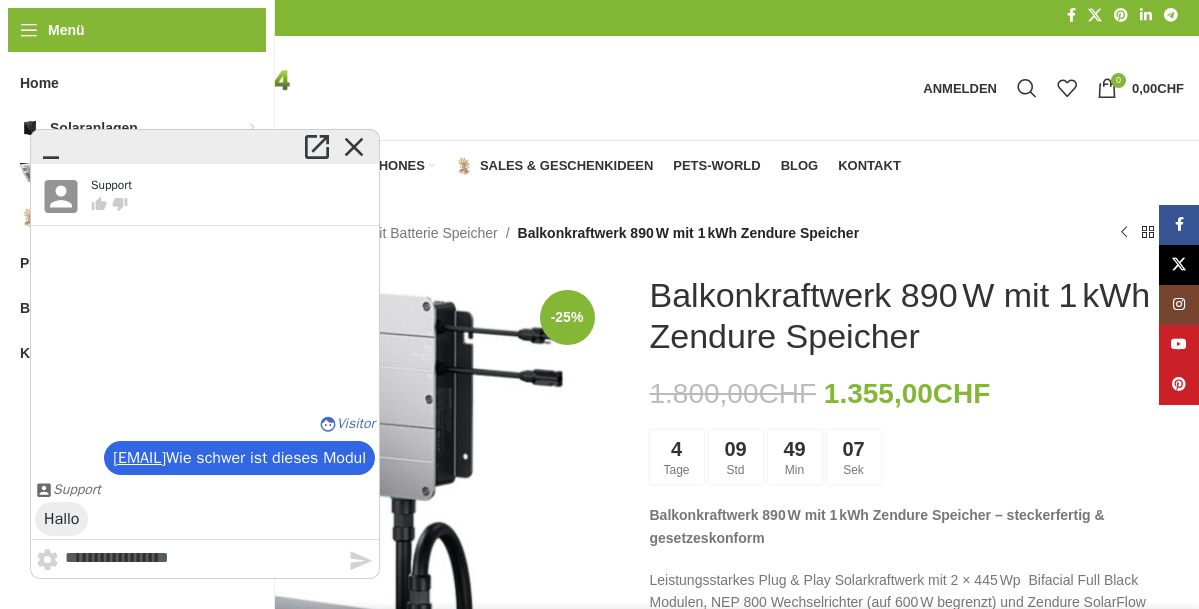 scroll, scrollTop: 6, scrollLeft: 0, axis: vertical 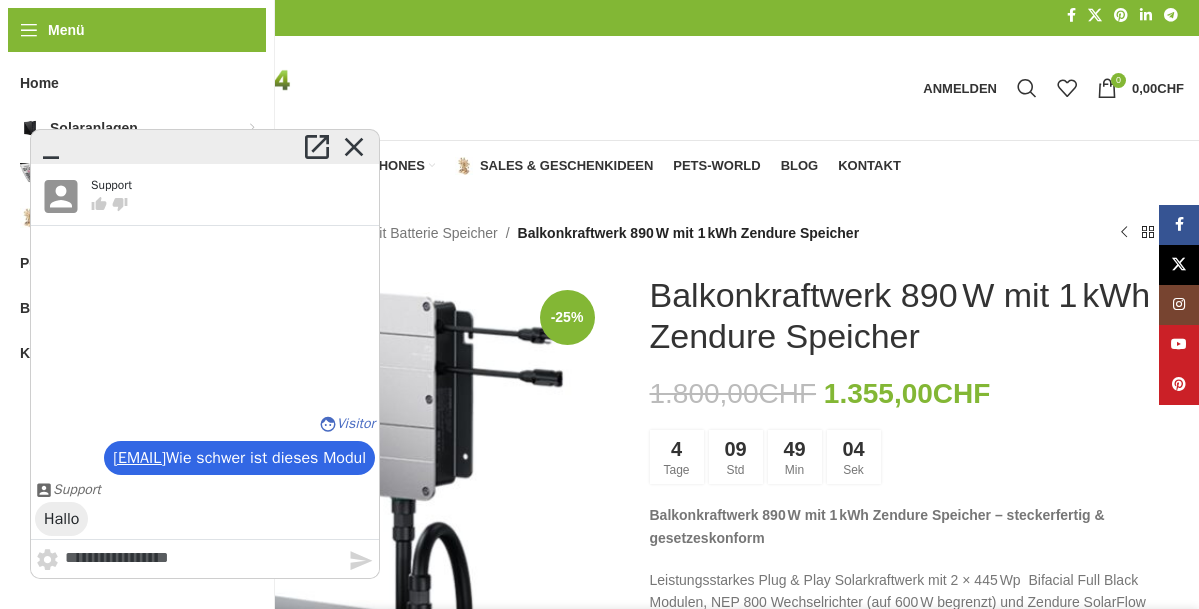 click at bounding box center (207, 559) 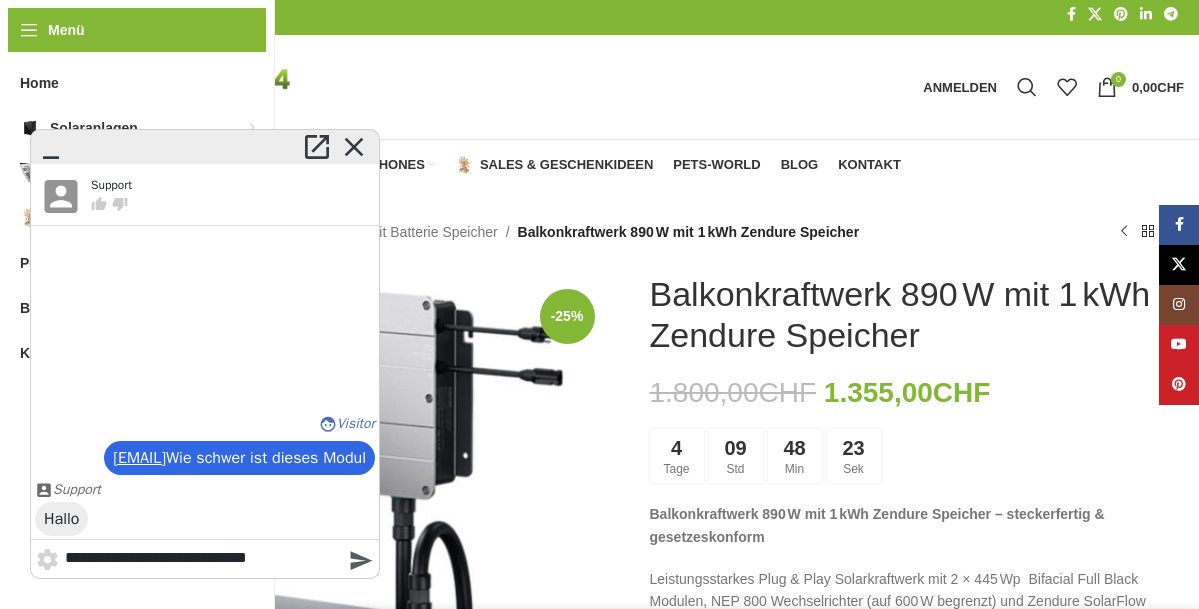scroll, scrollTop: 7, scrollLeft: 0, axis: vertical 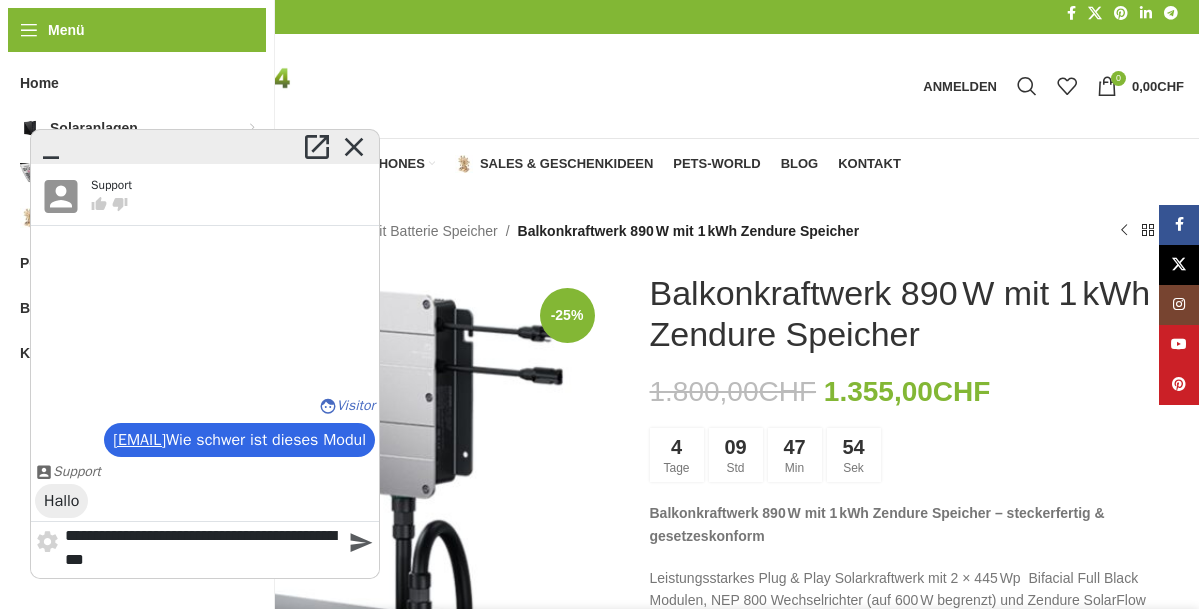 click on "**********" at bounding box center [207, 550] 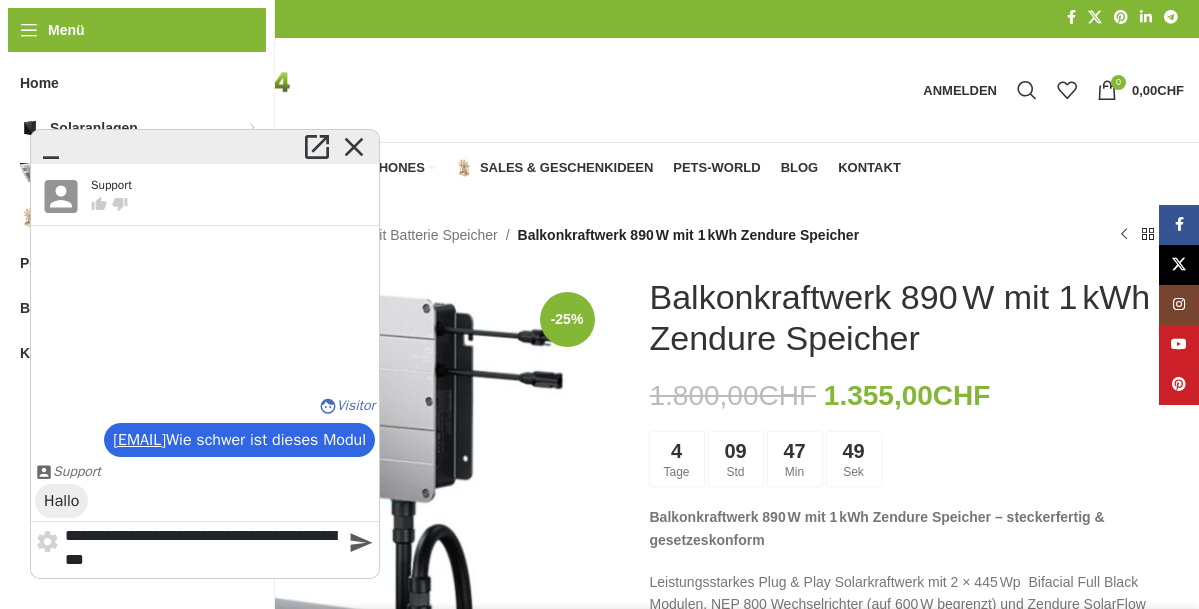 scroll, scrollTop: 0, scrollLeft: 1, axis: horizontal 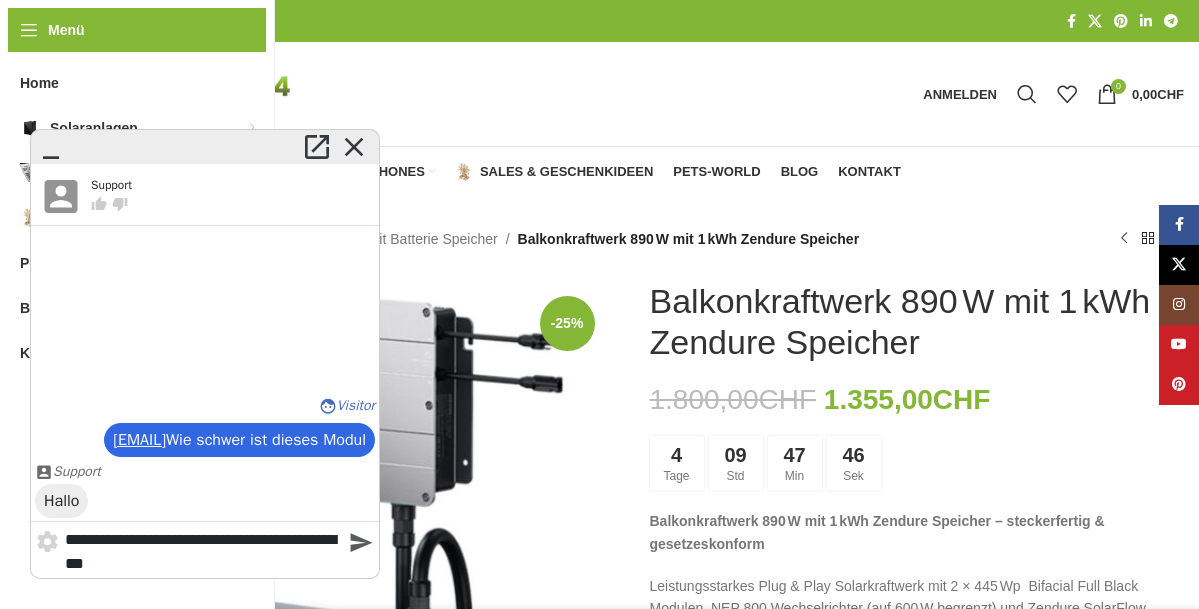 click on "**********" at bounding box center [207, 550] 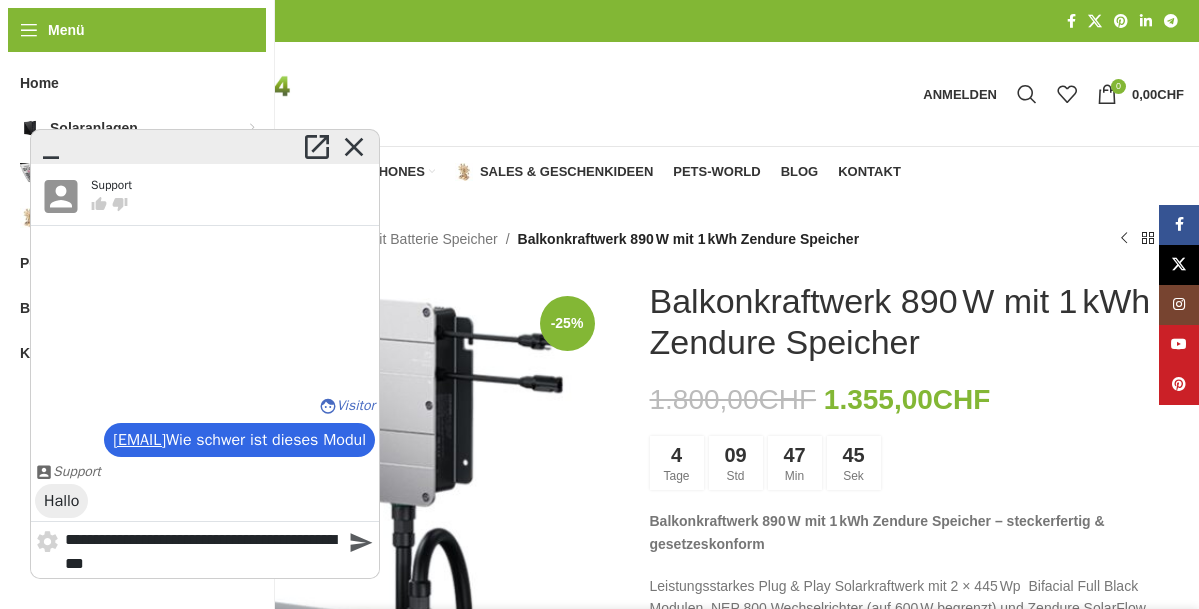 scroll, scrollTop: 0, scrollLeft: 0, axis: both 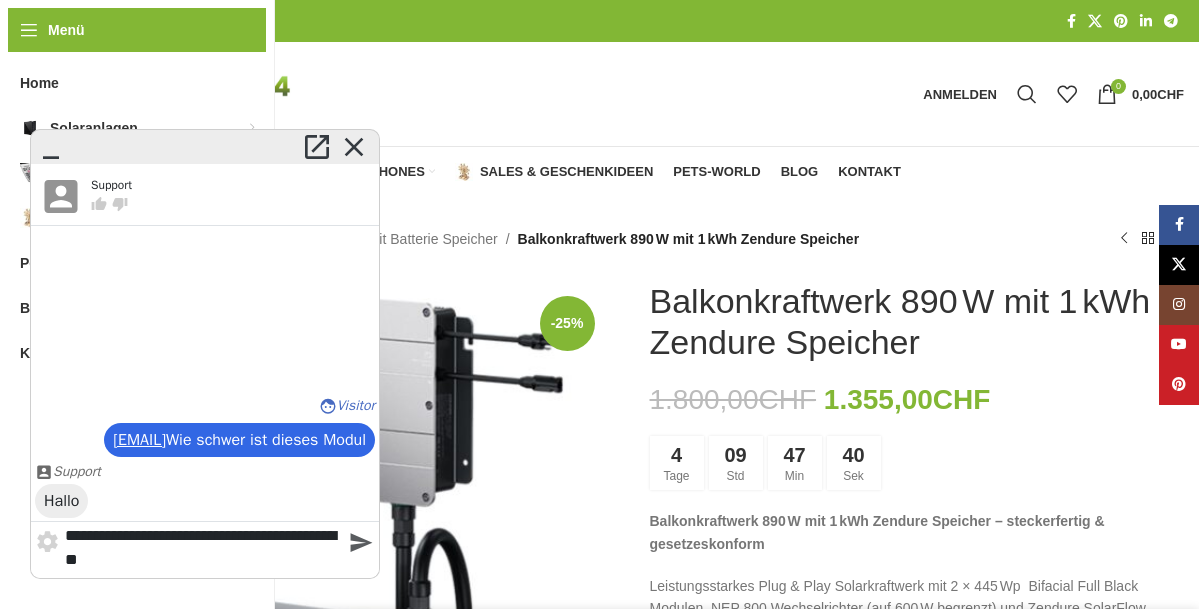 click on "**********" at bounding box center [207, 550] 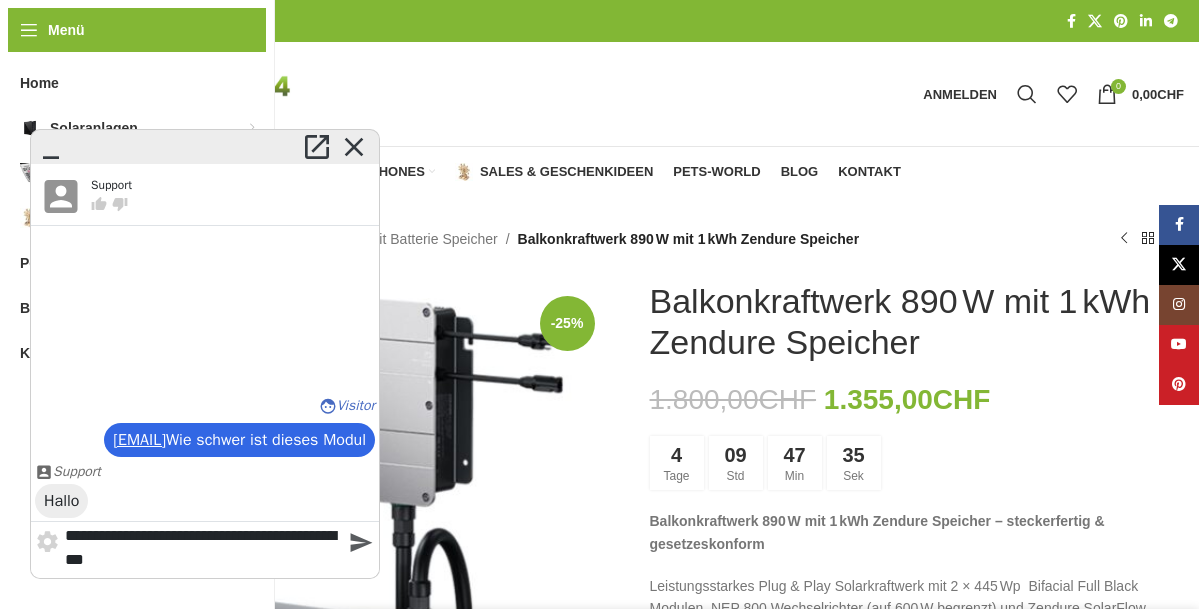 type on "**********" 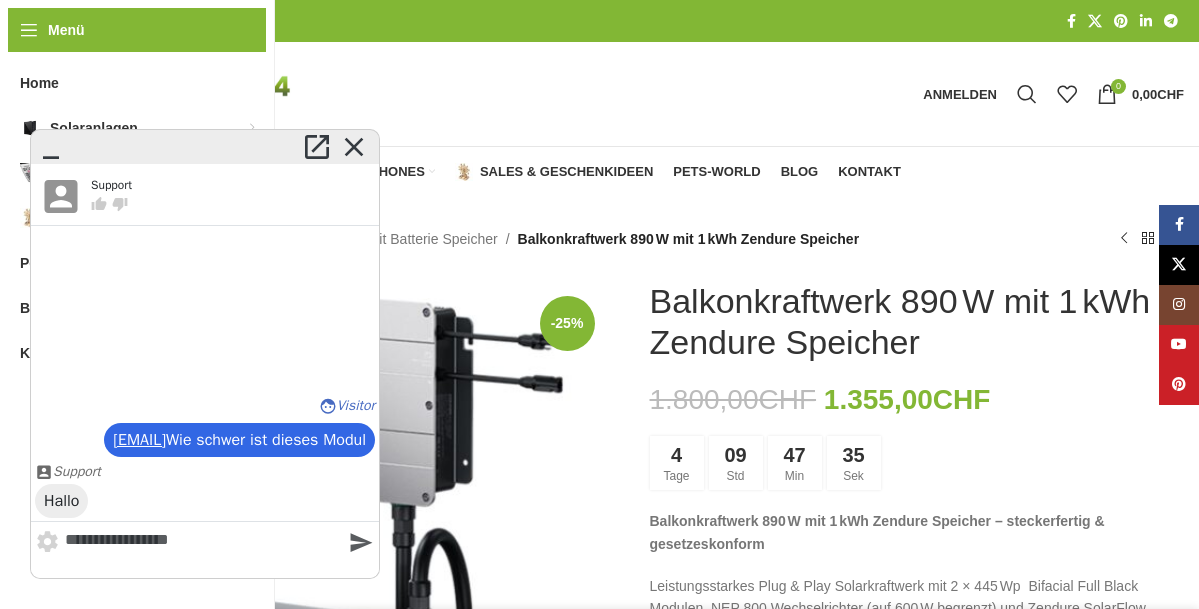 scroll, scrollTop: 332, scrollLeft: 0, axis: vertical 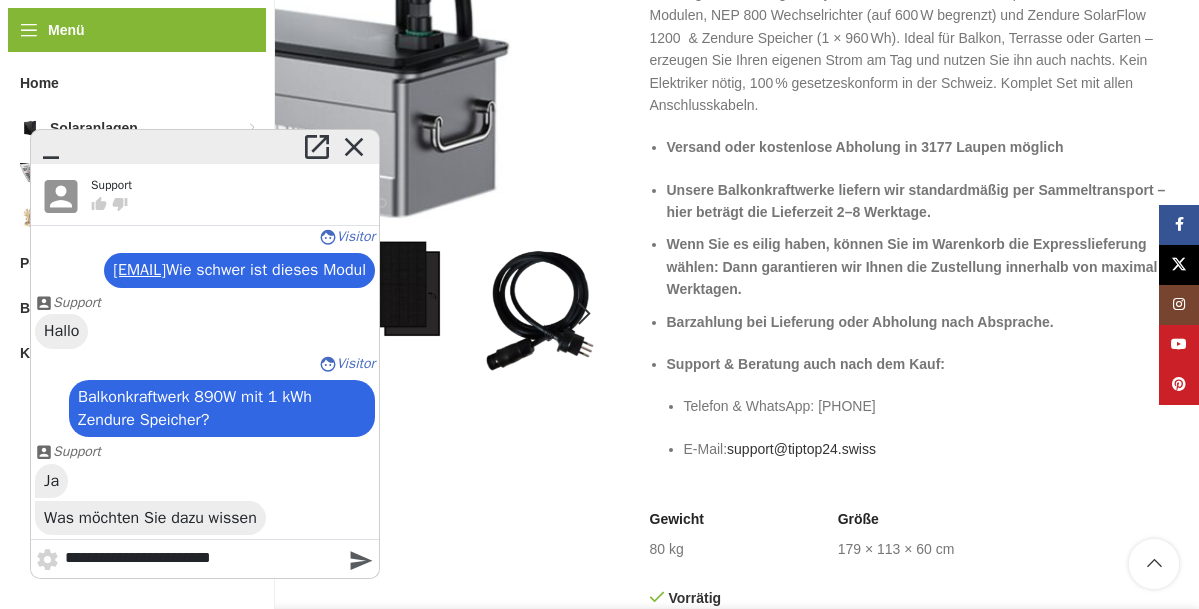 type on "**********" 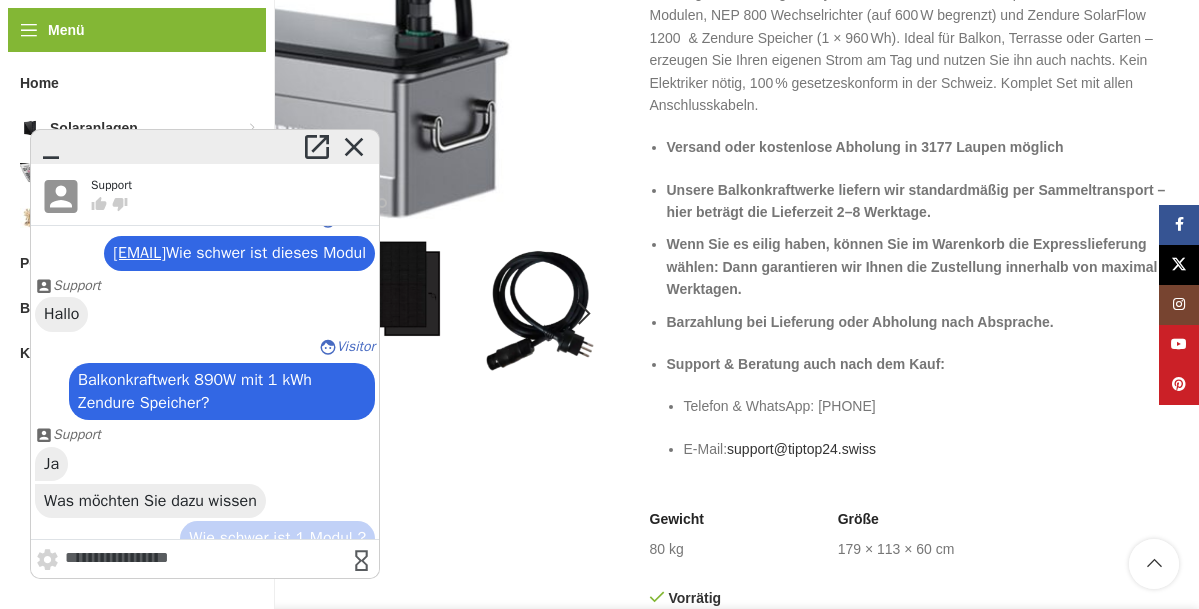 scroll, scrollTop: 997, scrollLeft: 0, axis: vertical 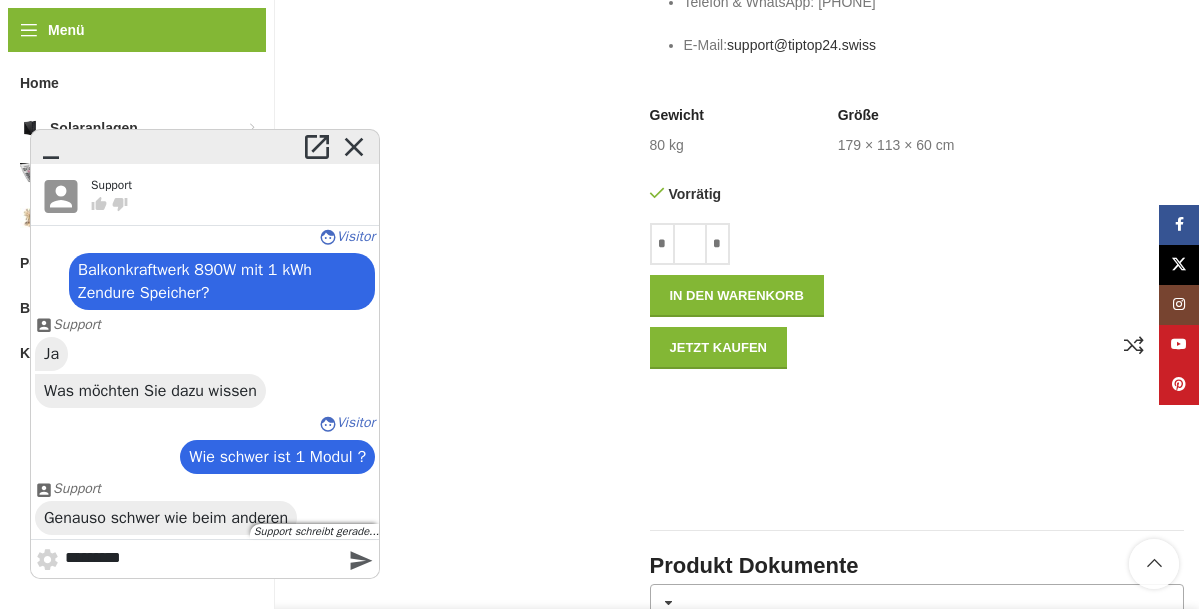 type on "*********" 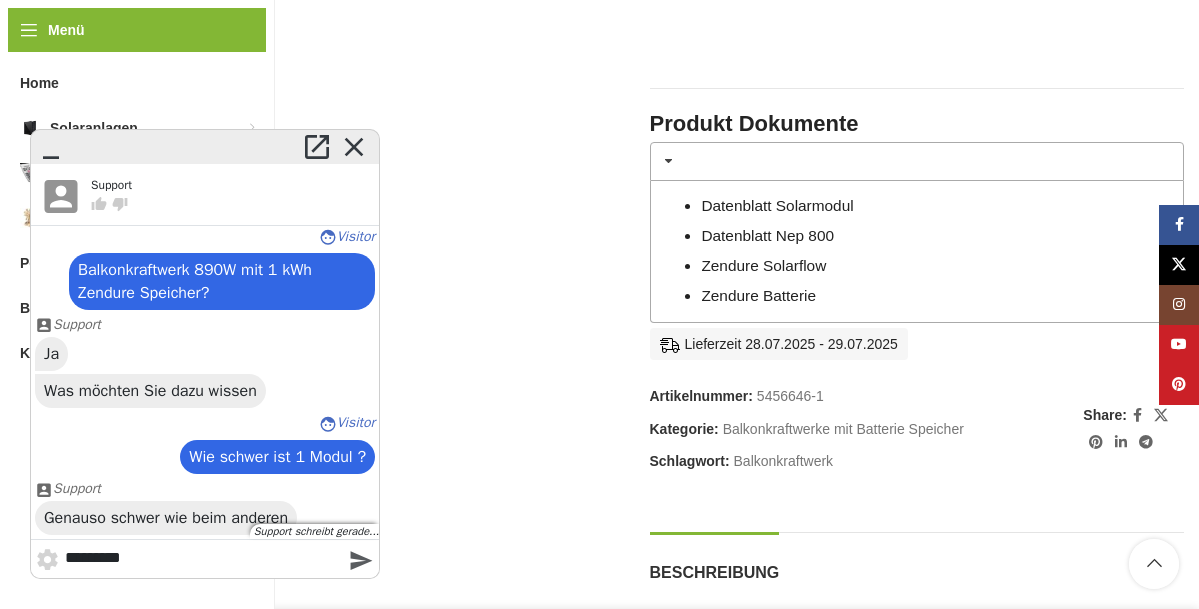 type 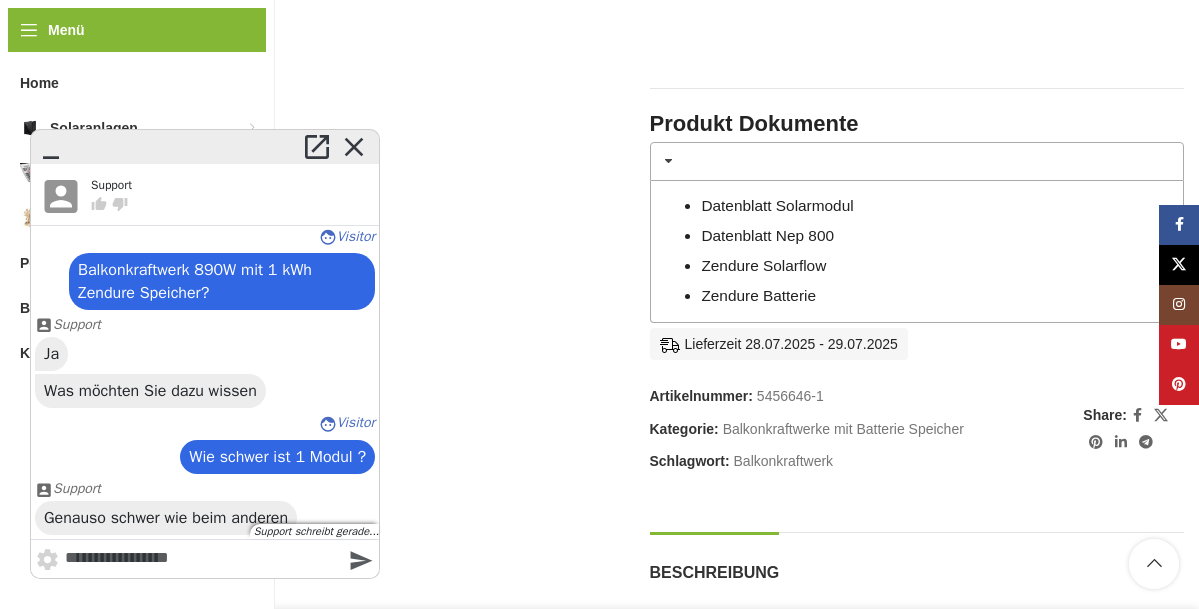 scroll, scrollTop: 209, scrollLeft: 0, axis: vertical 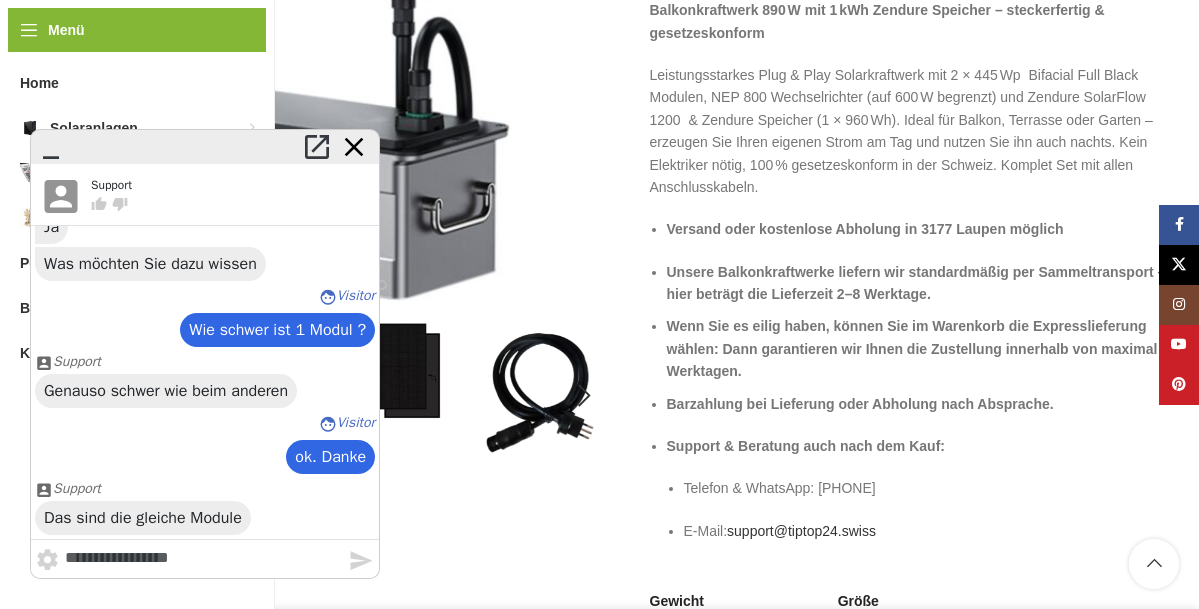 click on "" at bounding box center (354, 147) 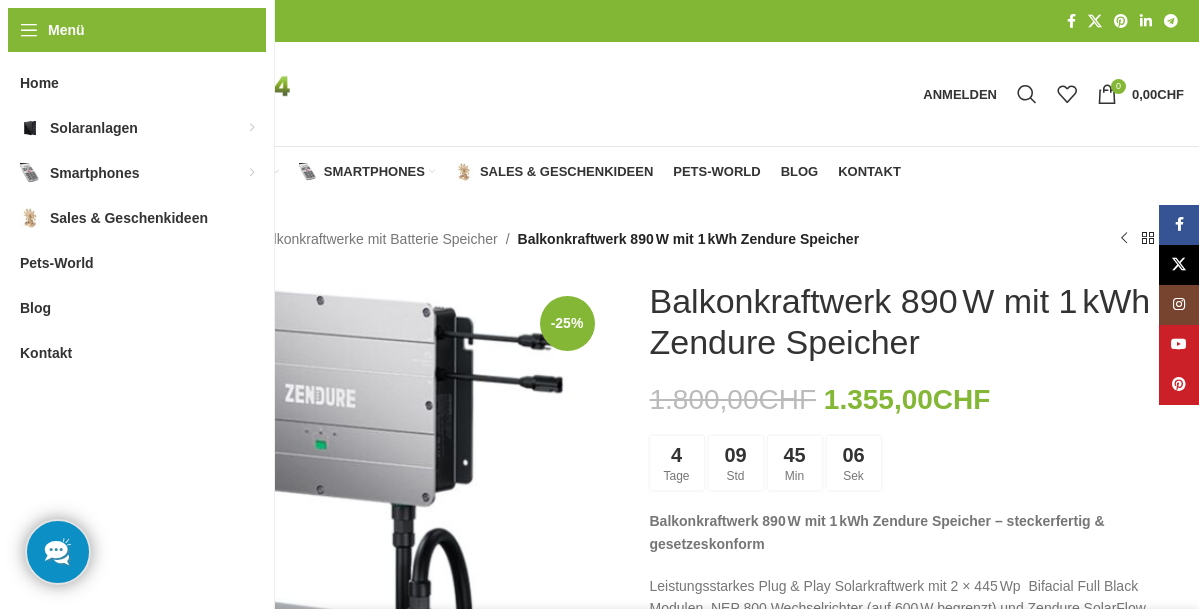 scroll, scrollTop: 0, scrollLeft: 0, axis: both 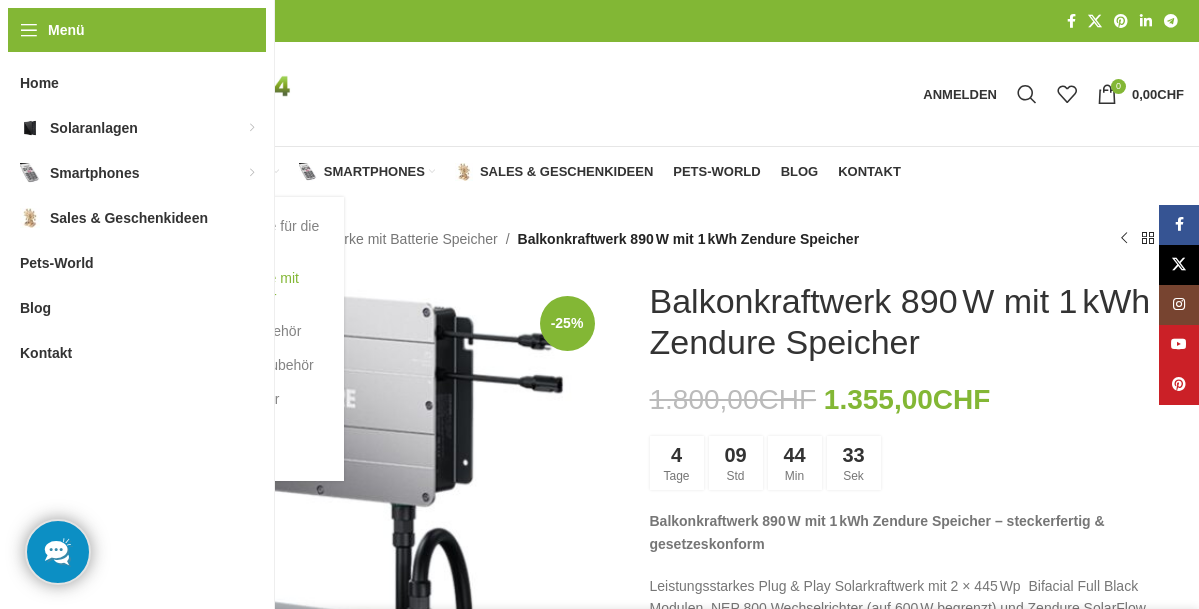 click on "Balkonkraftwerke mit Batterie Speicher" at bounding box center (234, 287) 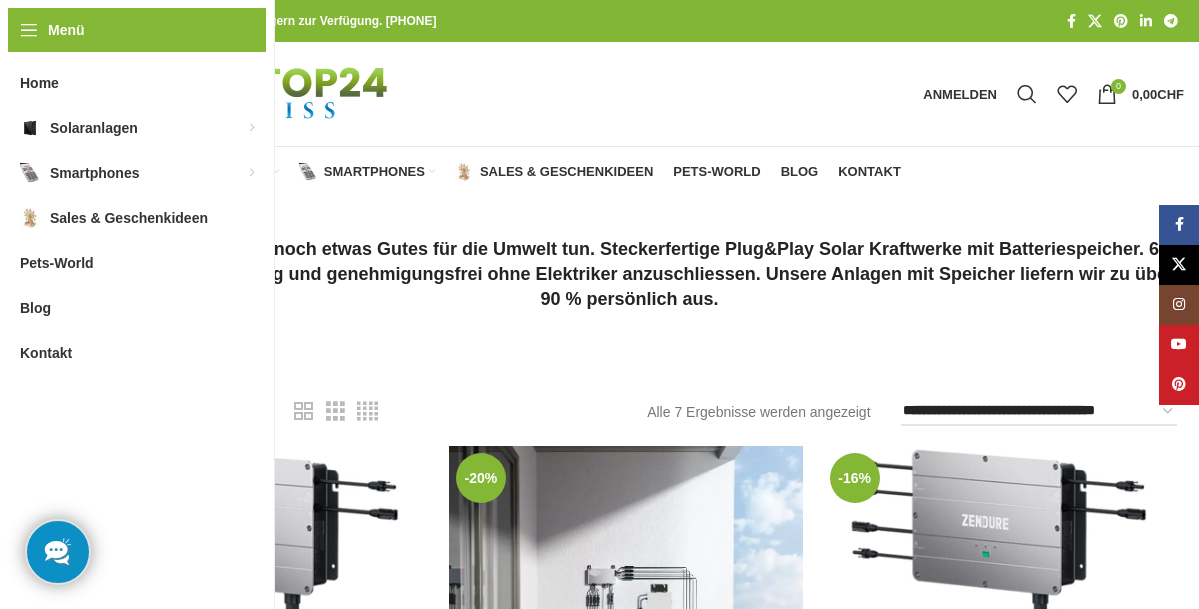 scroll, scrollTop: 0, scrollLeft: 0, axis: both 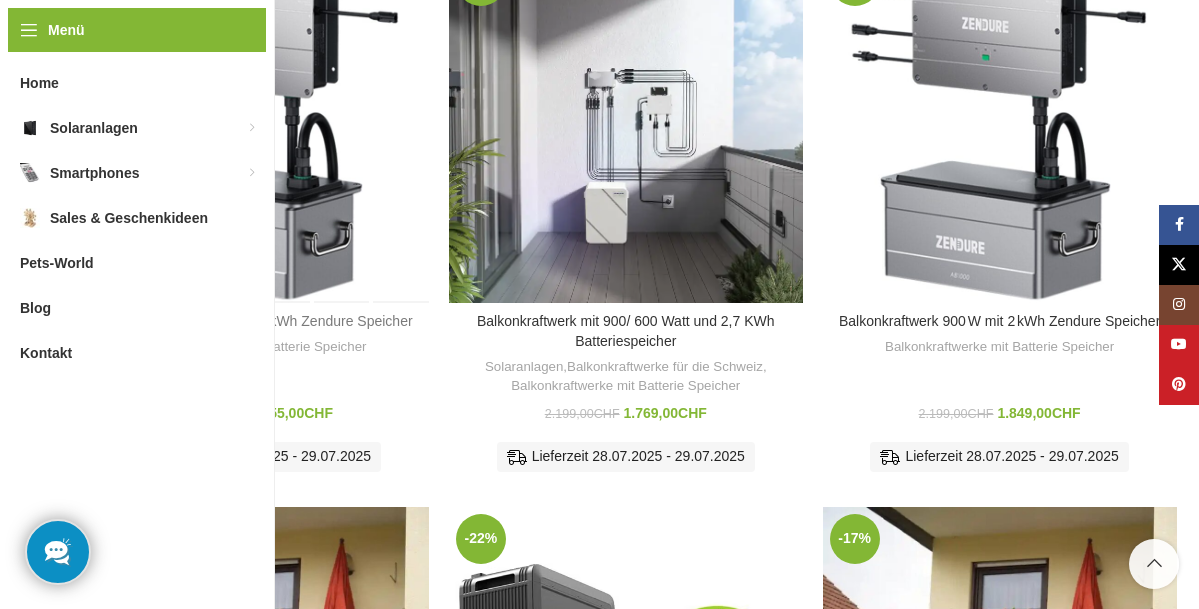 click on "Balkonkraftwerk 890 W mit 1 kWh Zendure Speicher" at bounding box center [251, 321] 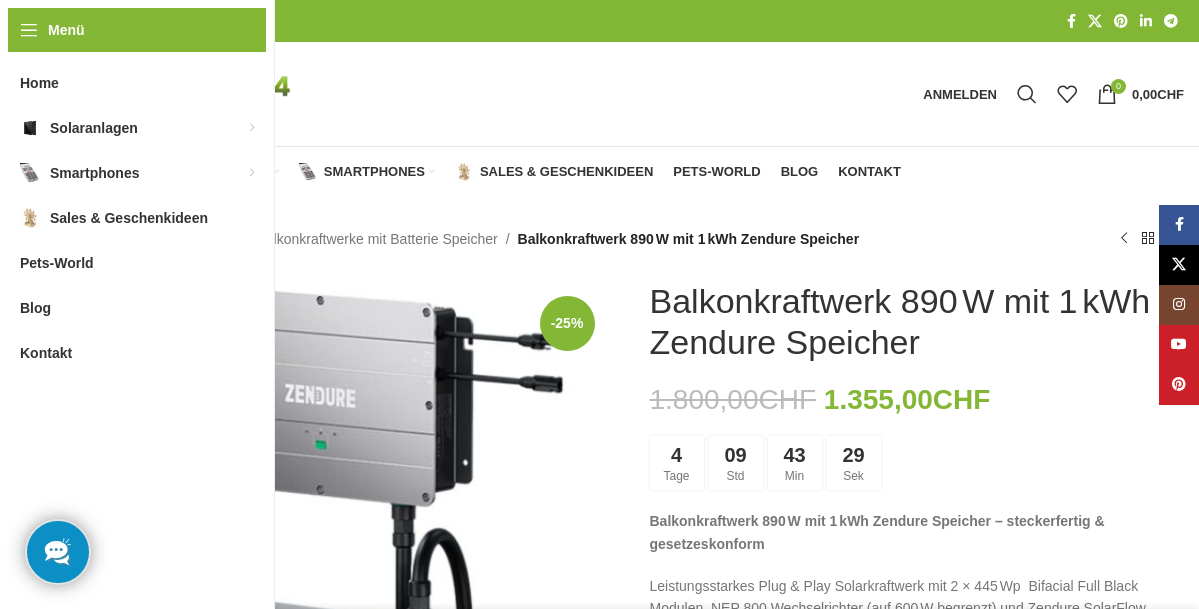 scroll, scrollTop: 0, scrollLeft: 0, axis: both 